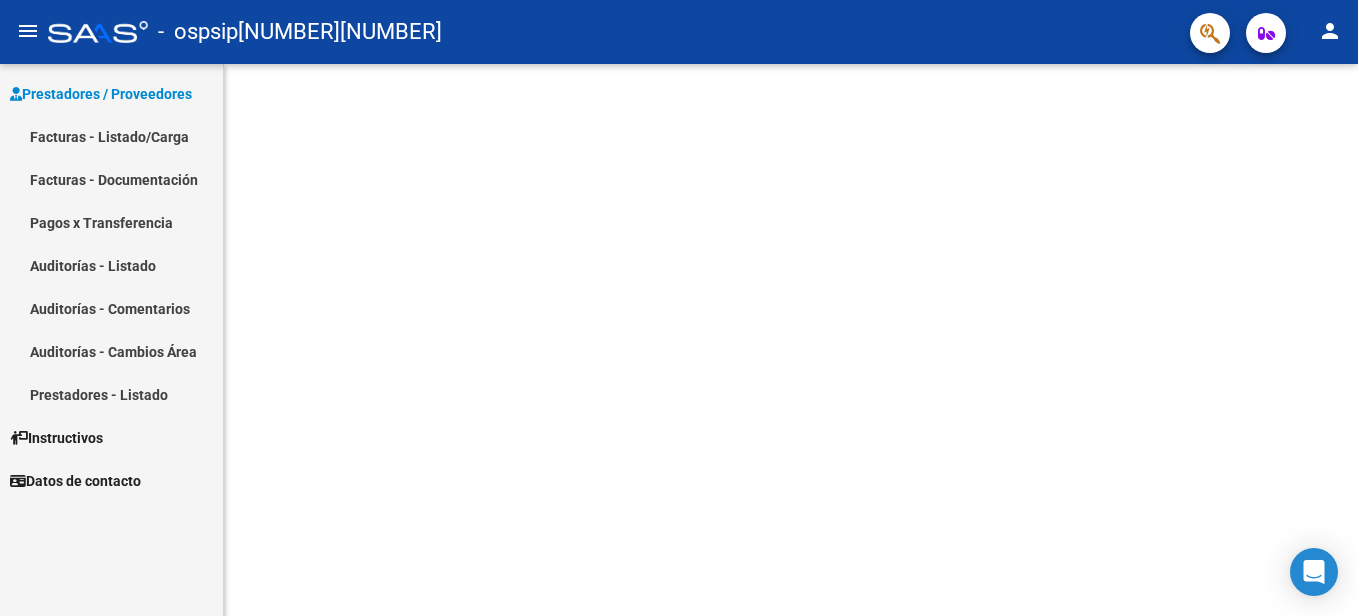 scroll, scrollTop: 0, scrollLeft: 0, axis: both 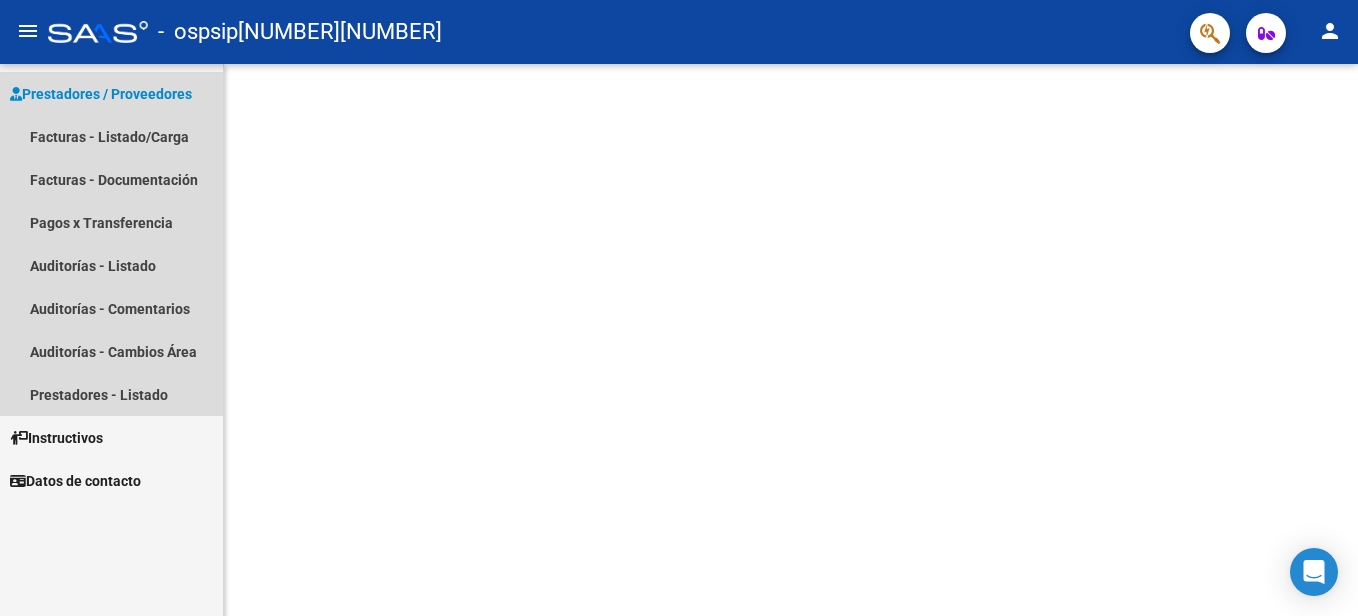 click on "Prestadores / Proveedores" at bounding box center (101, 94) 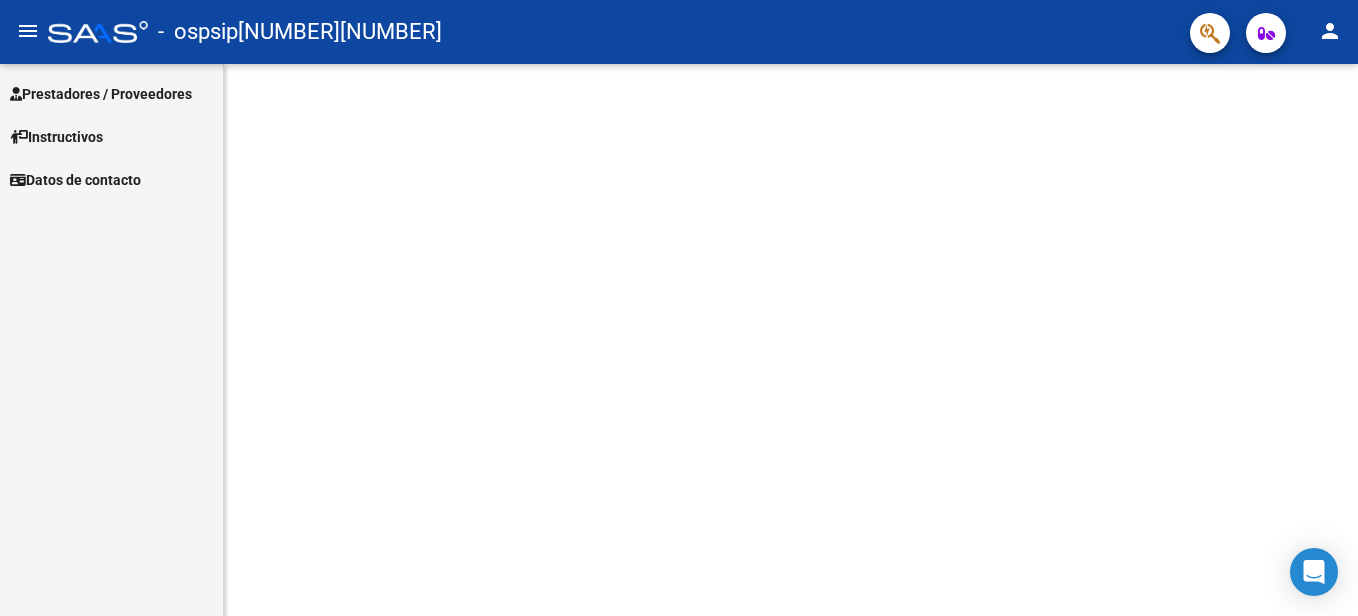 click on "Prestadores / Proveedores" at bounding box center (101, 94) 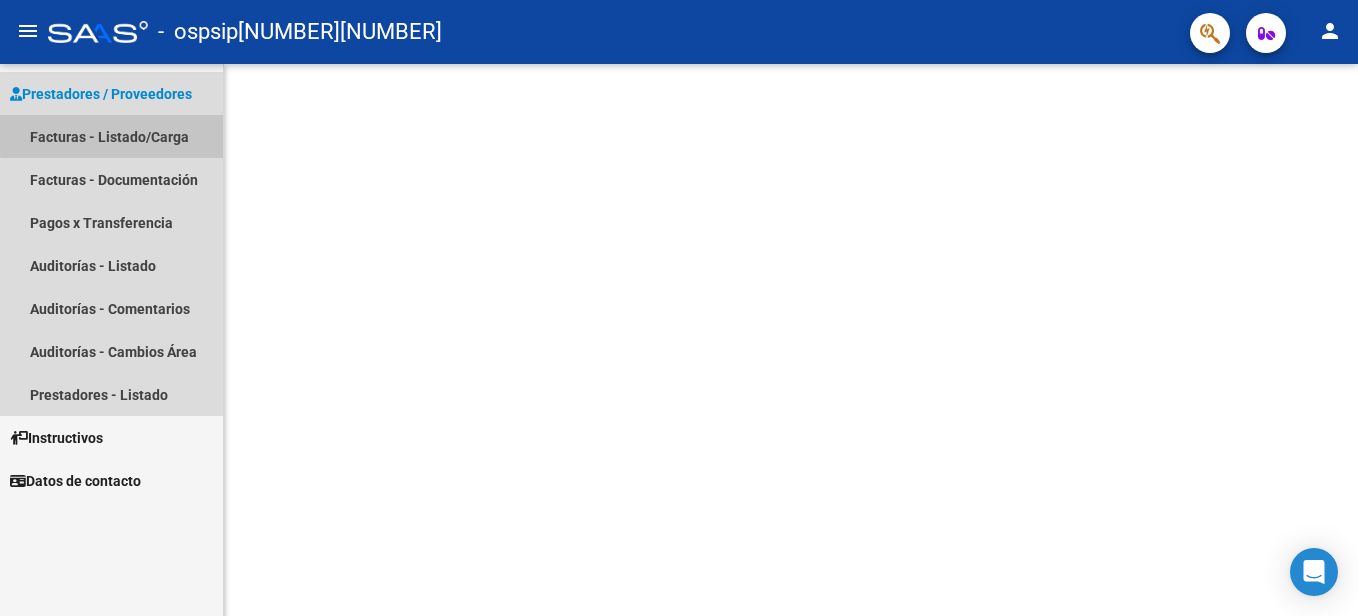 click on "Facturas - Listado/Carga" at bounding box center [111, 136] 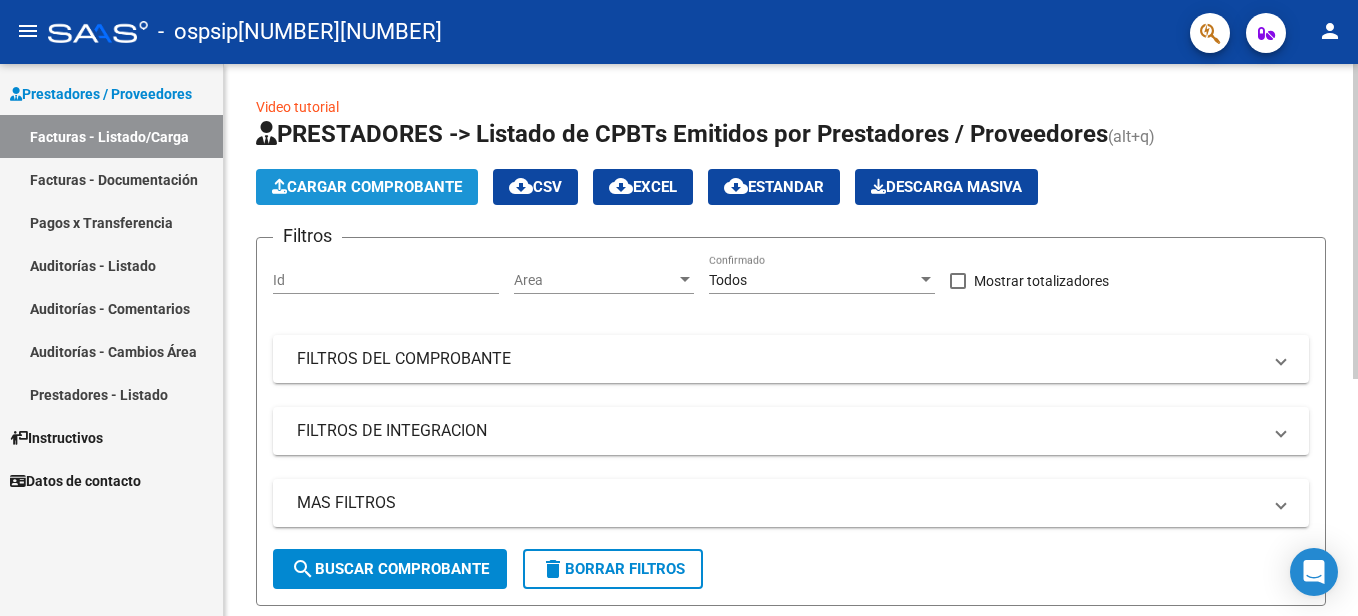 click on "Cargar Comprobante" 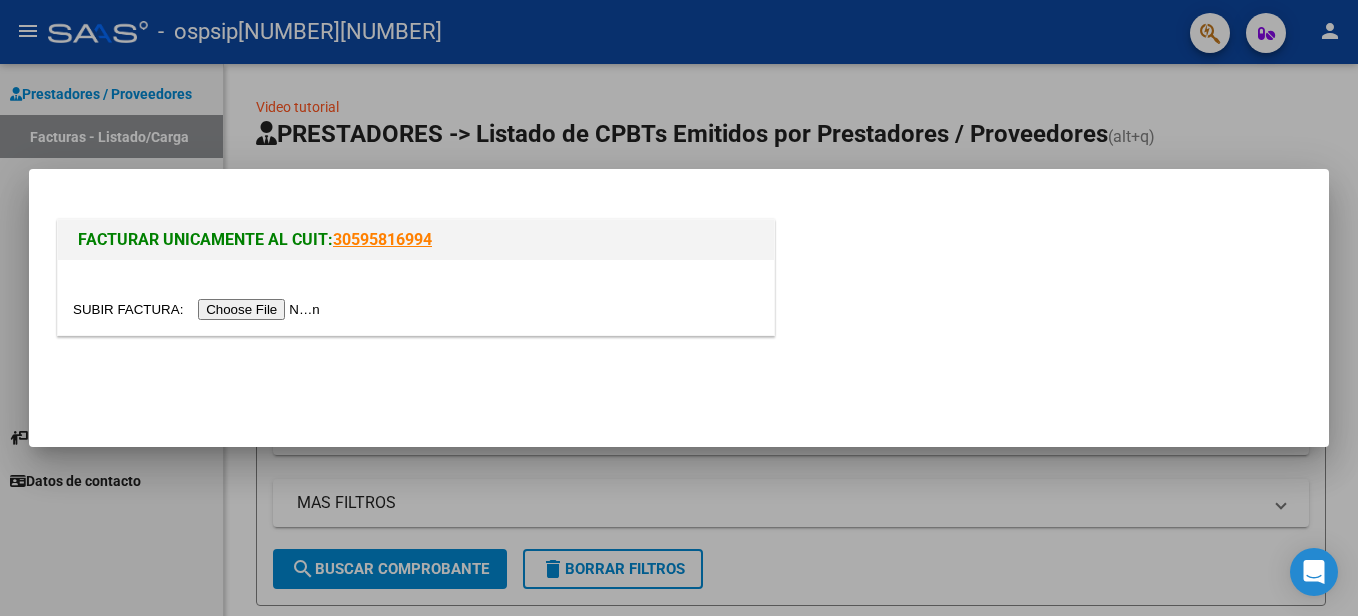 click at bounding box center [199, 309] 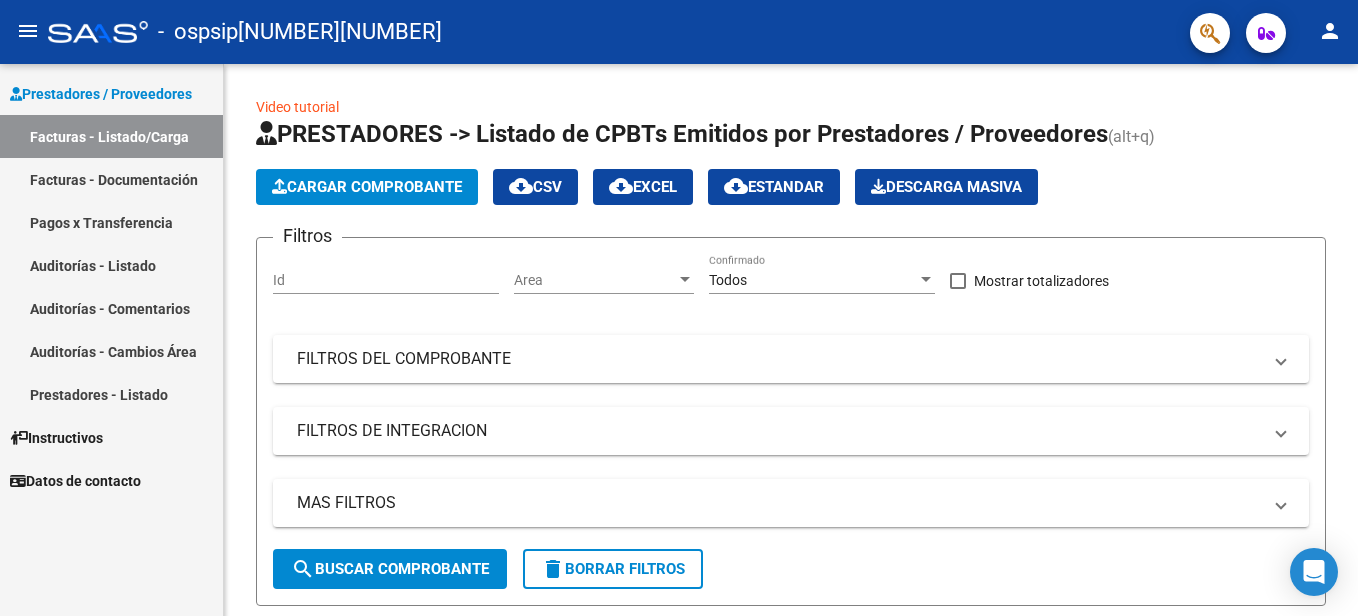 click on "MAS FILTROS" at bounding box center (791, 503) 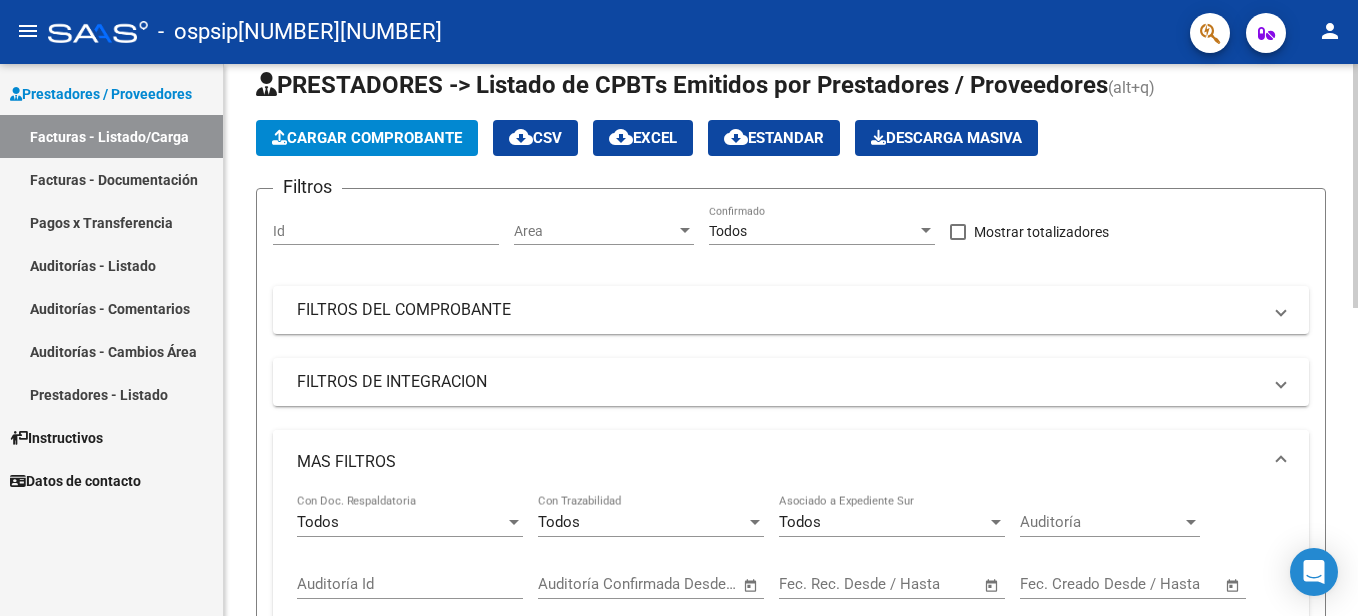 click on "[FIRST][LAST]@[DOMAIN].com" at bounding box center (679, 308) 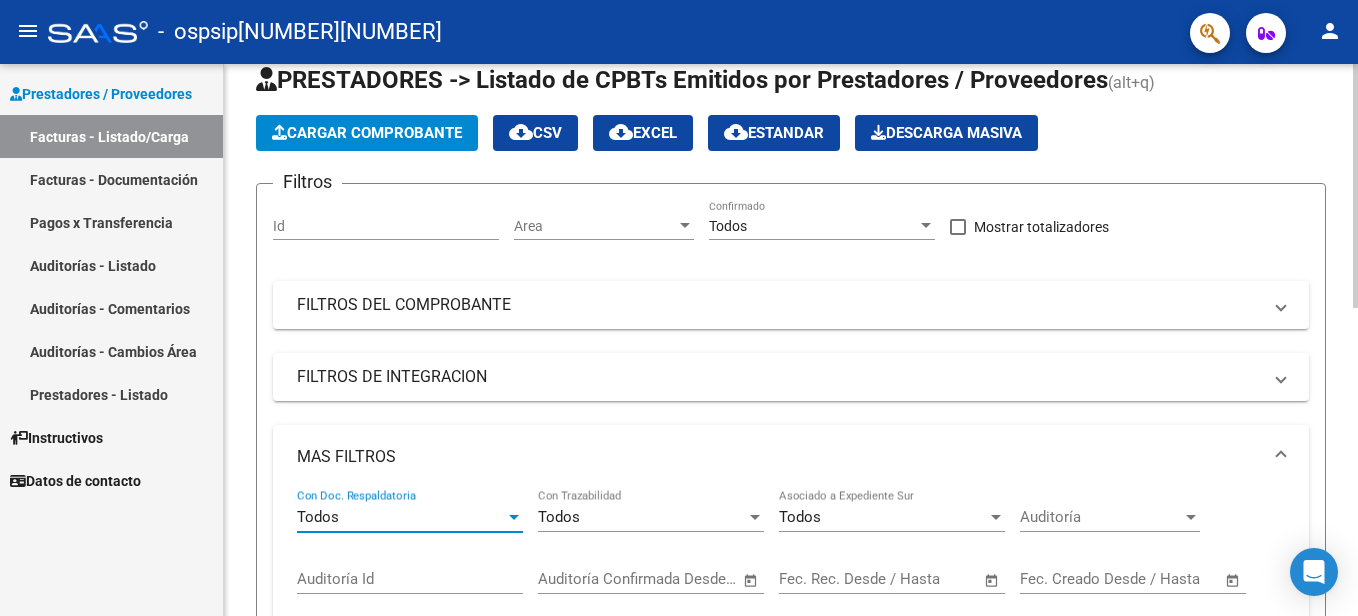 click on "Todos" at bounding box center (401, 517) 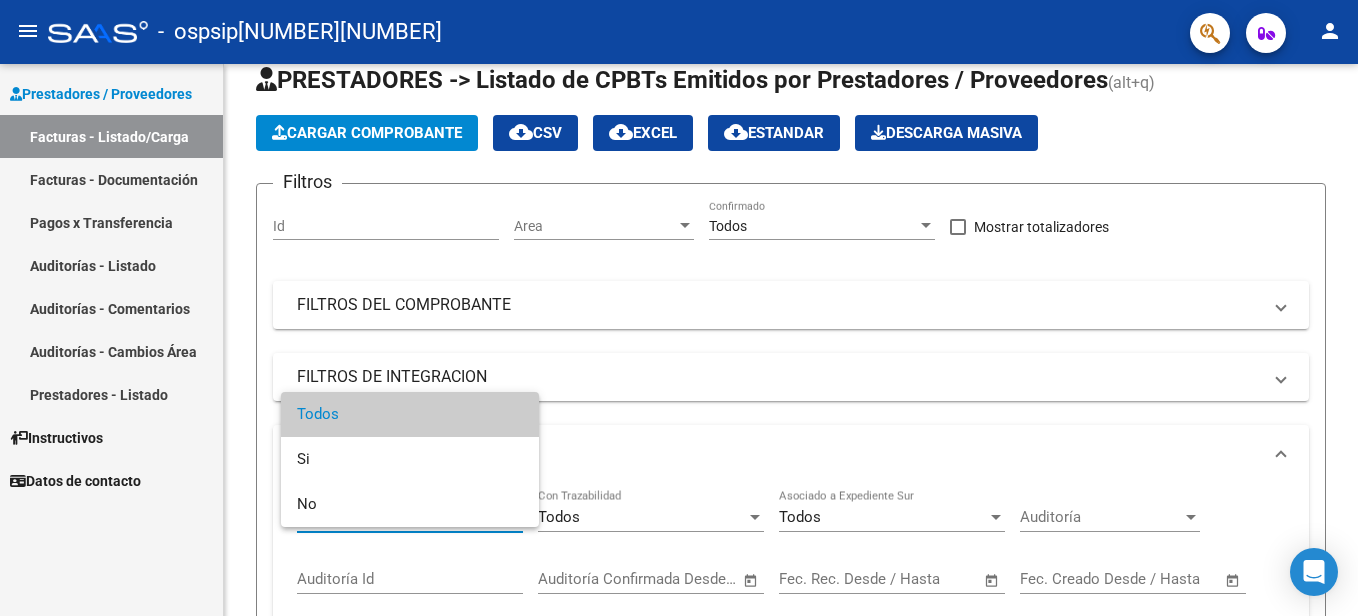 click at bounding box center (679, 308) 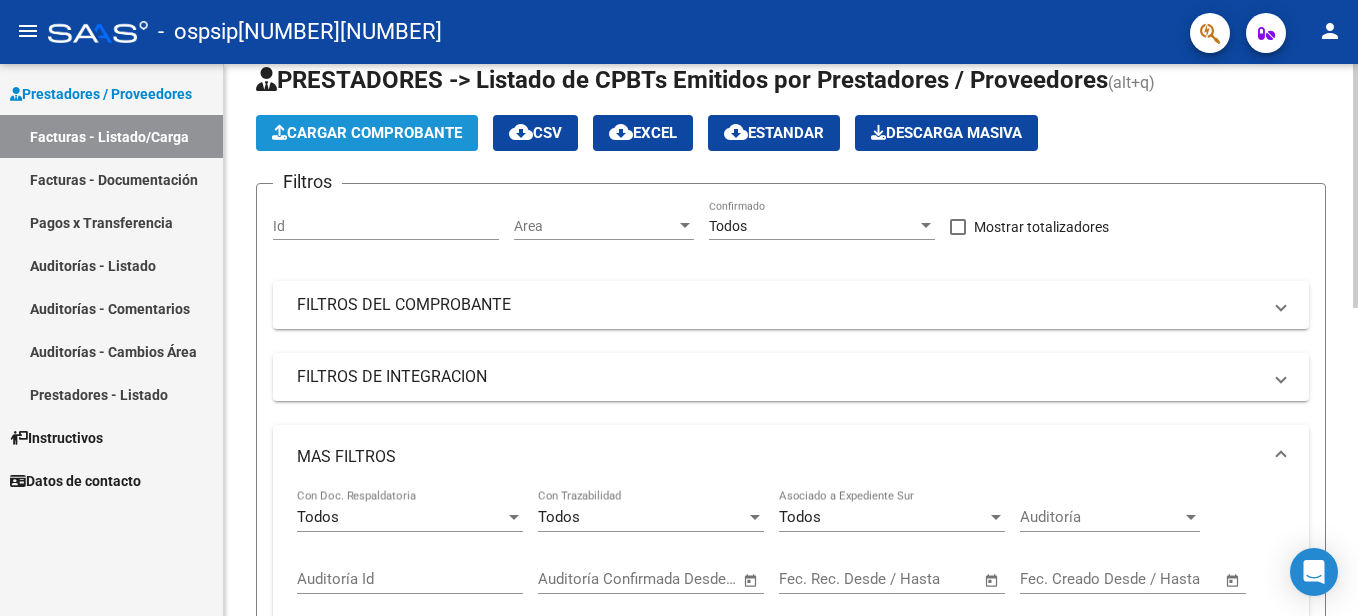 click on "Cargar Comprobante" 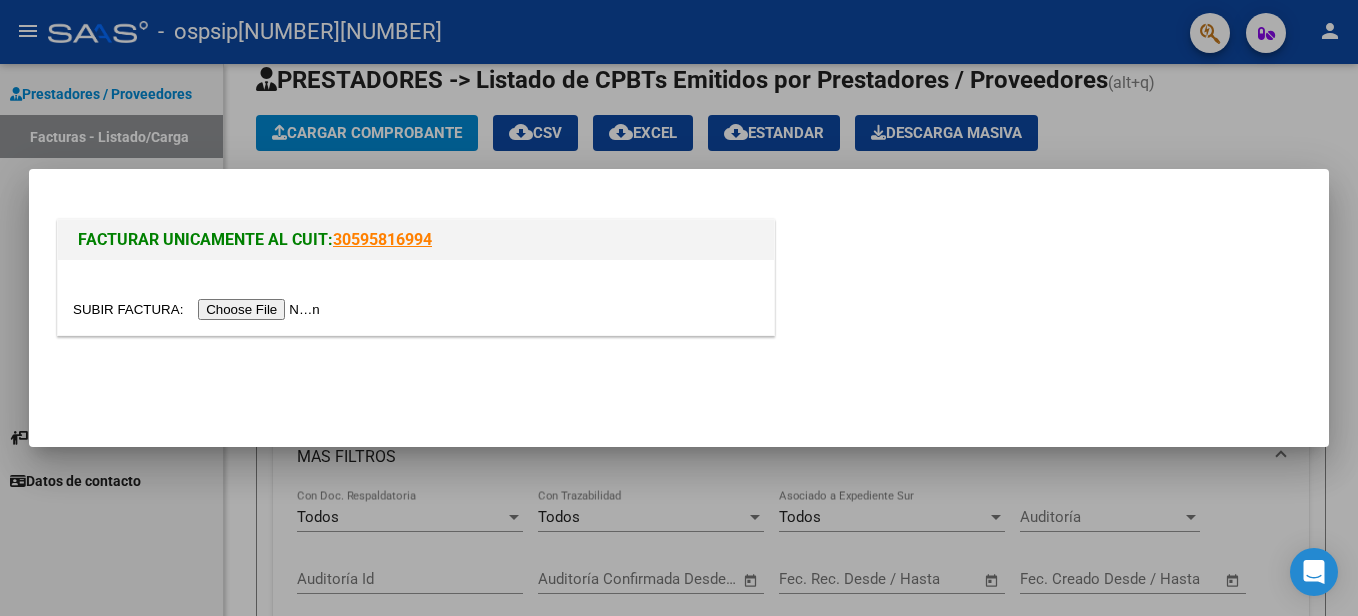 click at bounding box center (199, 309) 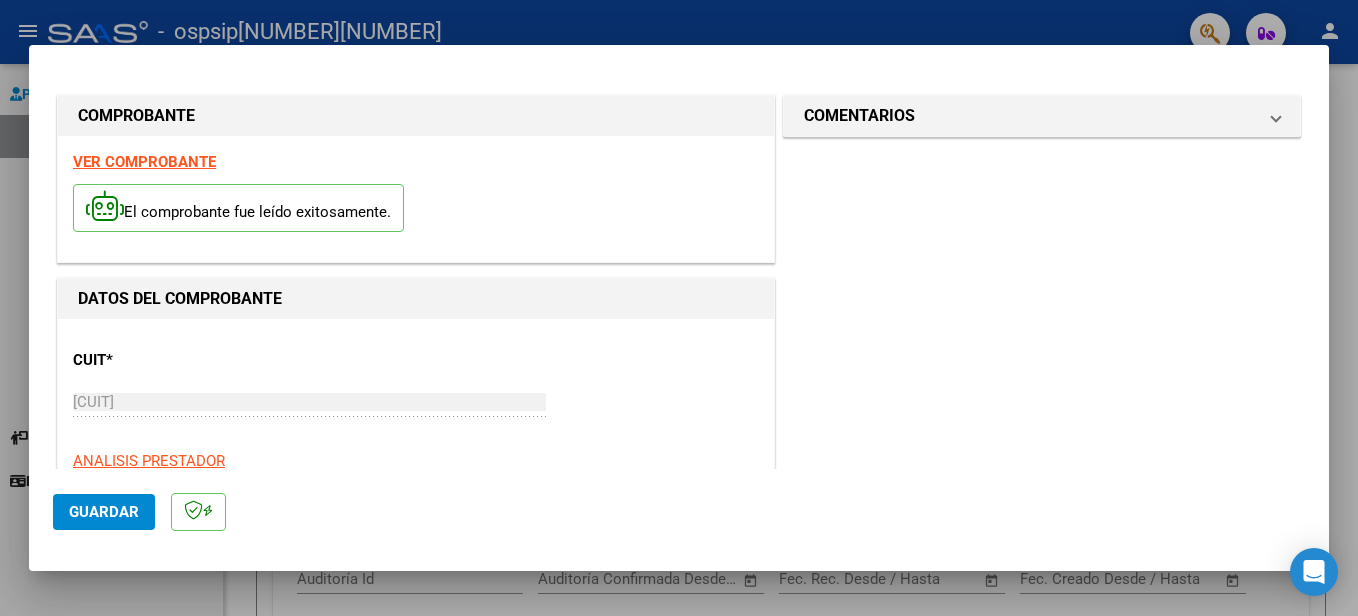 scroll, scrollTop: 209, scrollLeft: 0, axis: vertical 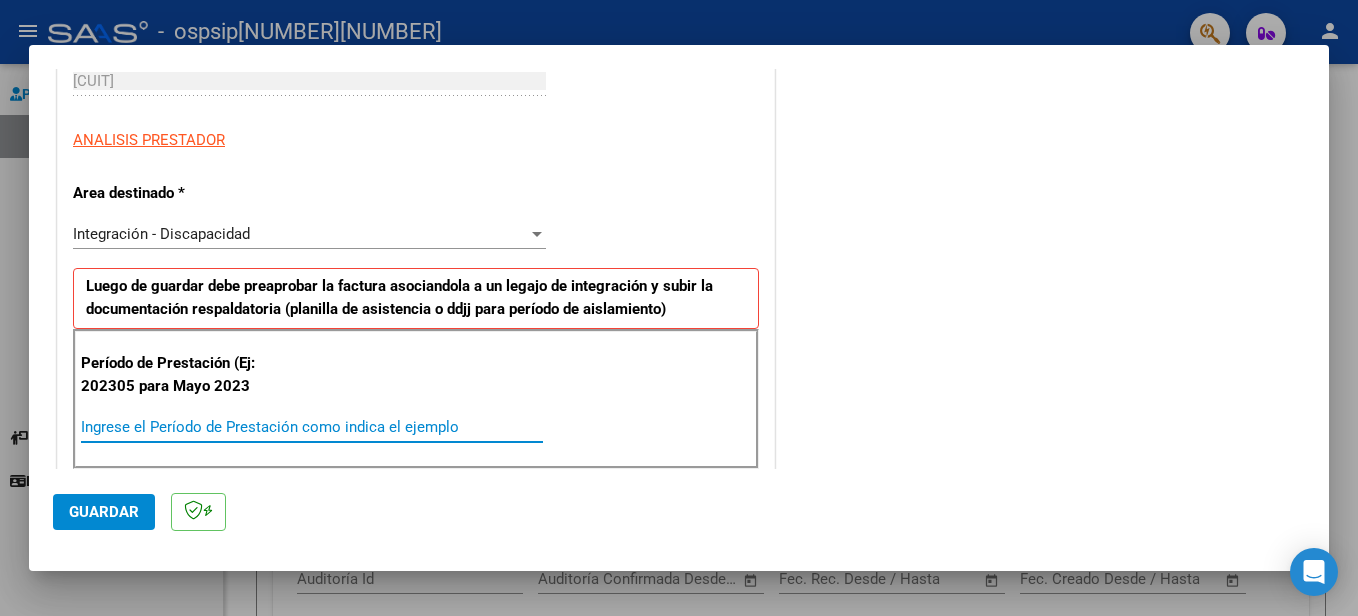 click on "Ingrese el Período de Prestación como indica el ejemplo" at bounding box center [312, 427] 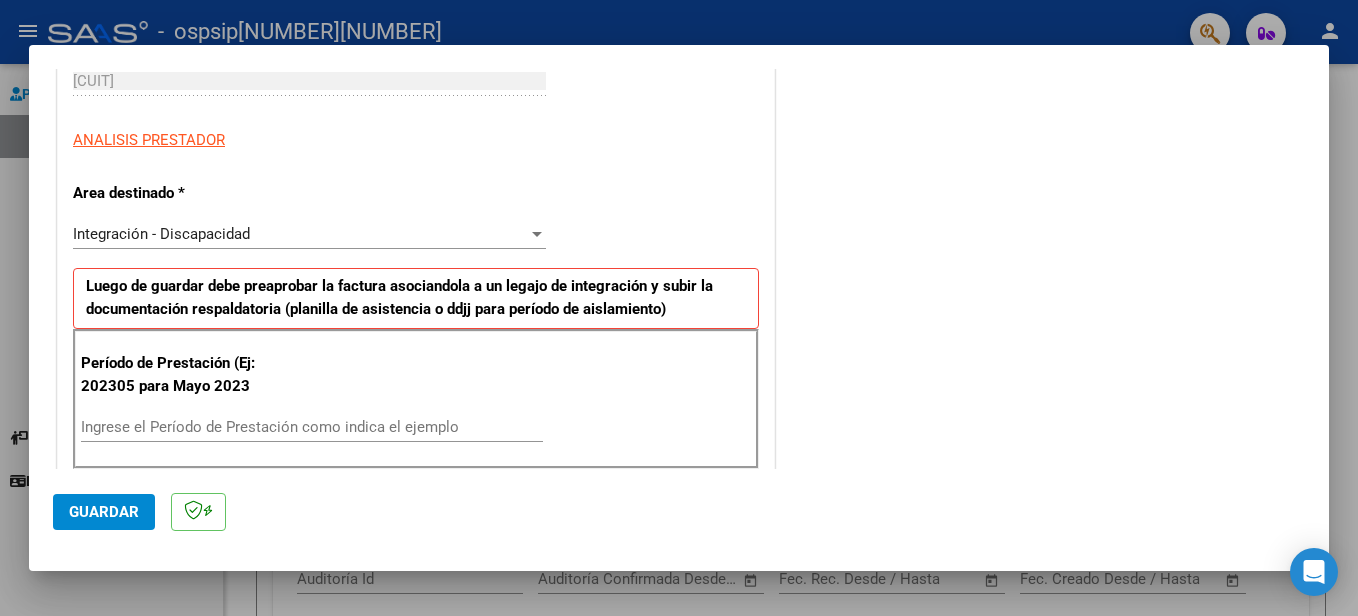 click on "Período de Prestación (Ej: 202305 para Mayo 2023" at bounding box center [181, 374] 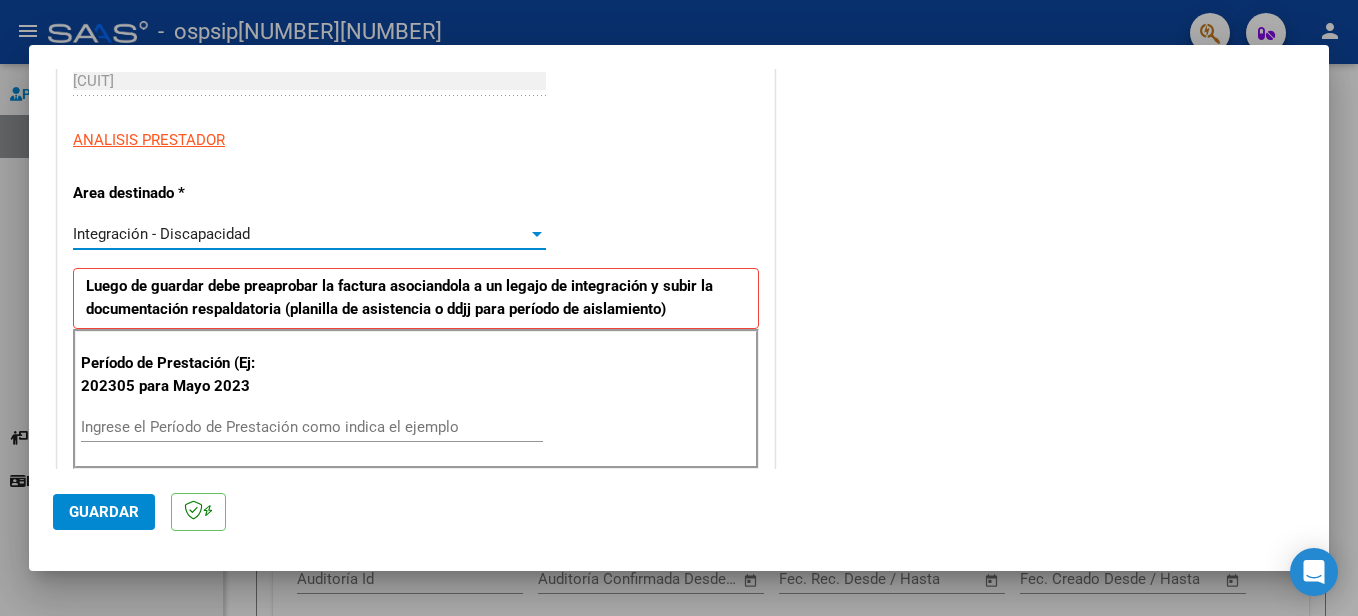 click at bounding box center [537, 234] 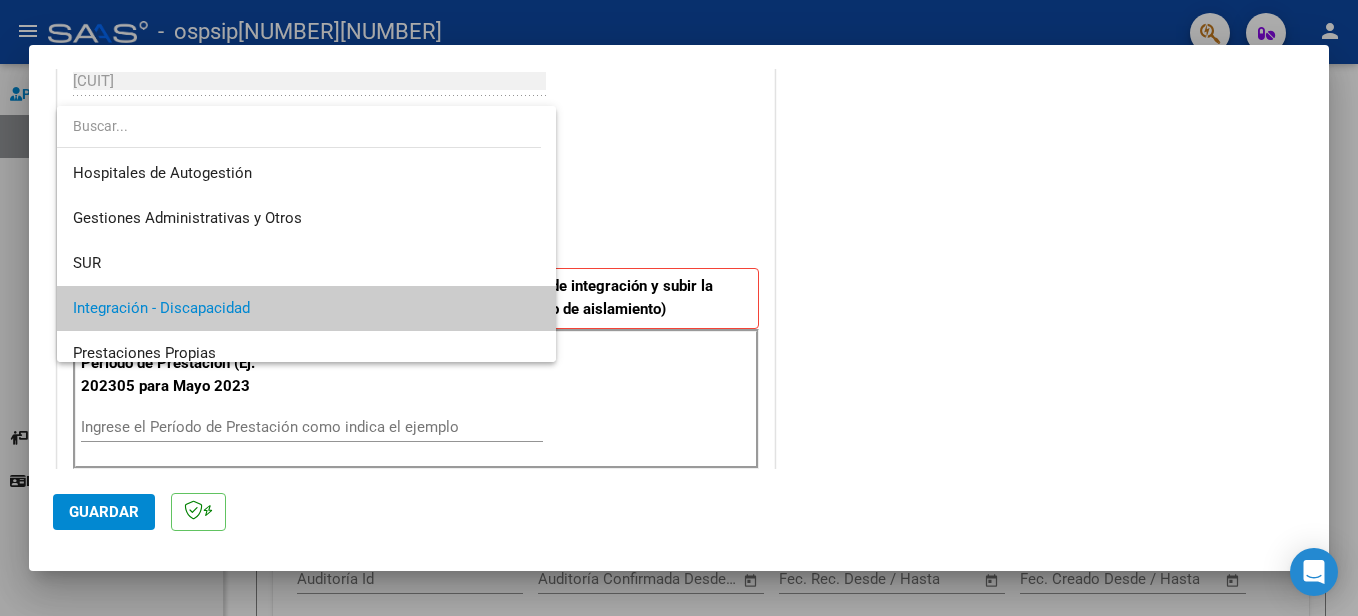 scroll, scrollTop: 74, scrollLeft: 0, axis: vertical 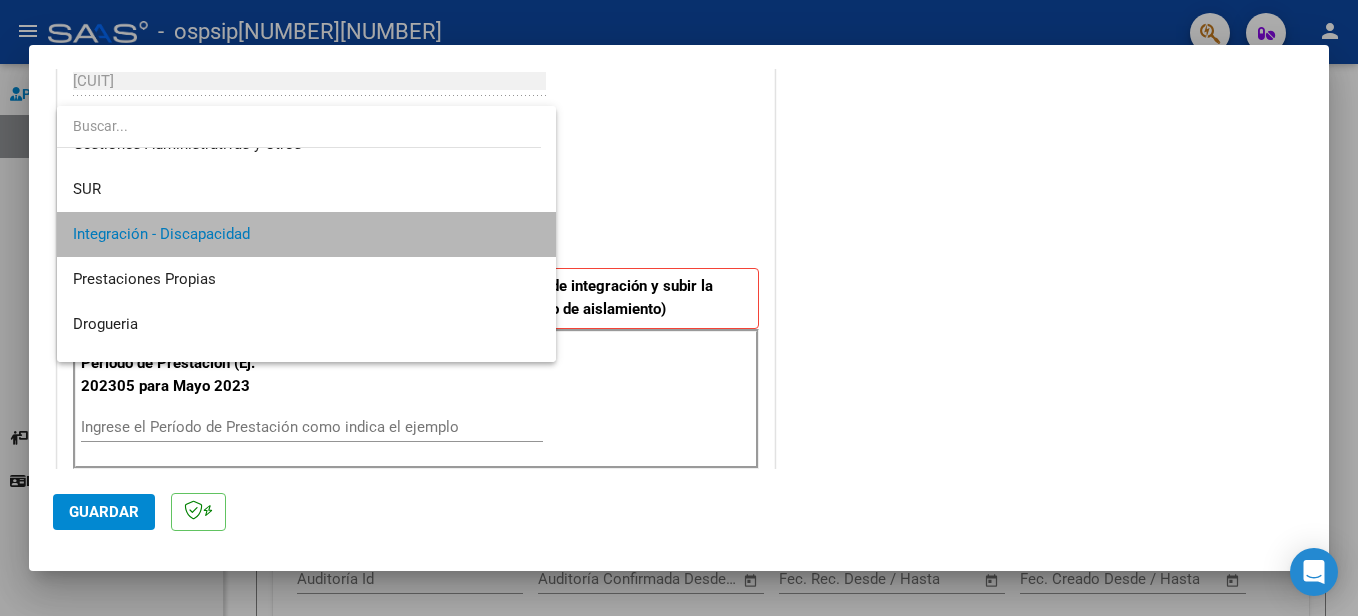 click on "Integración - Discapacidad" at bounding box center (306, 234) 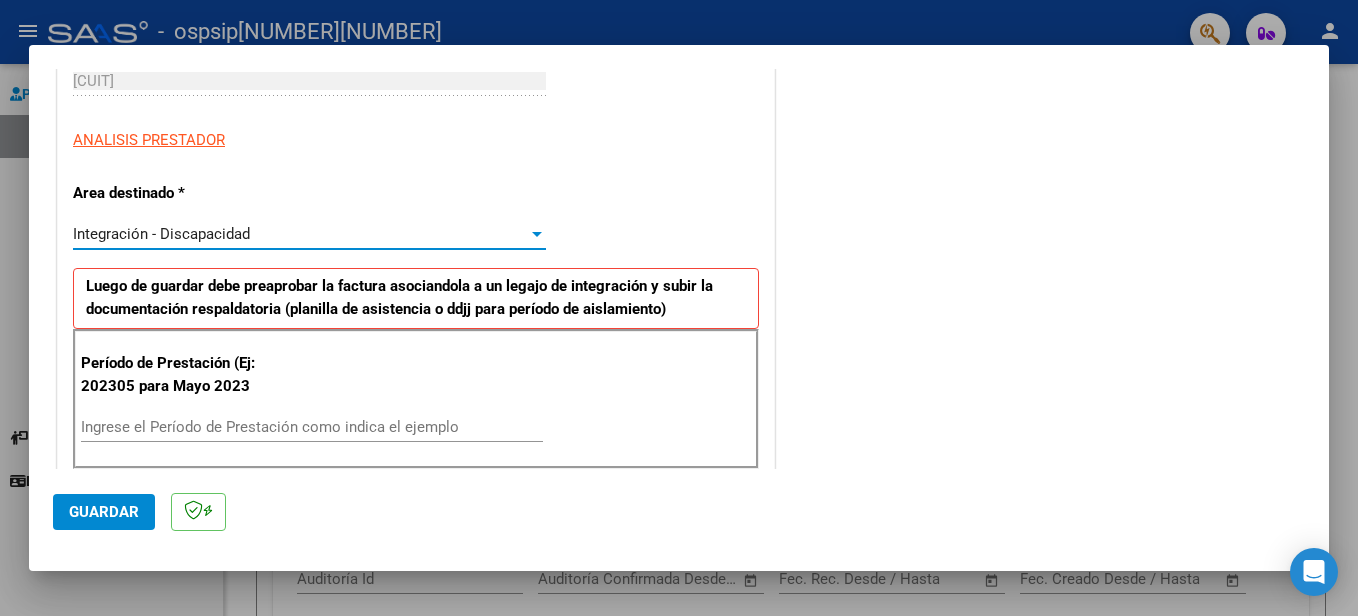 click on "Ingrese el Período de Prestación como indica el ejemplo" at bounding box center [312, 427] 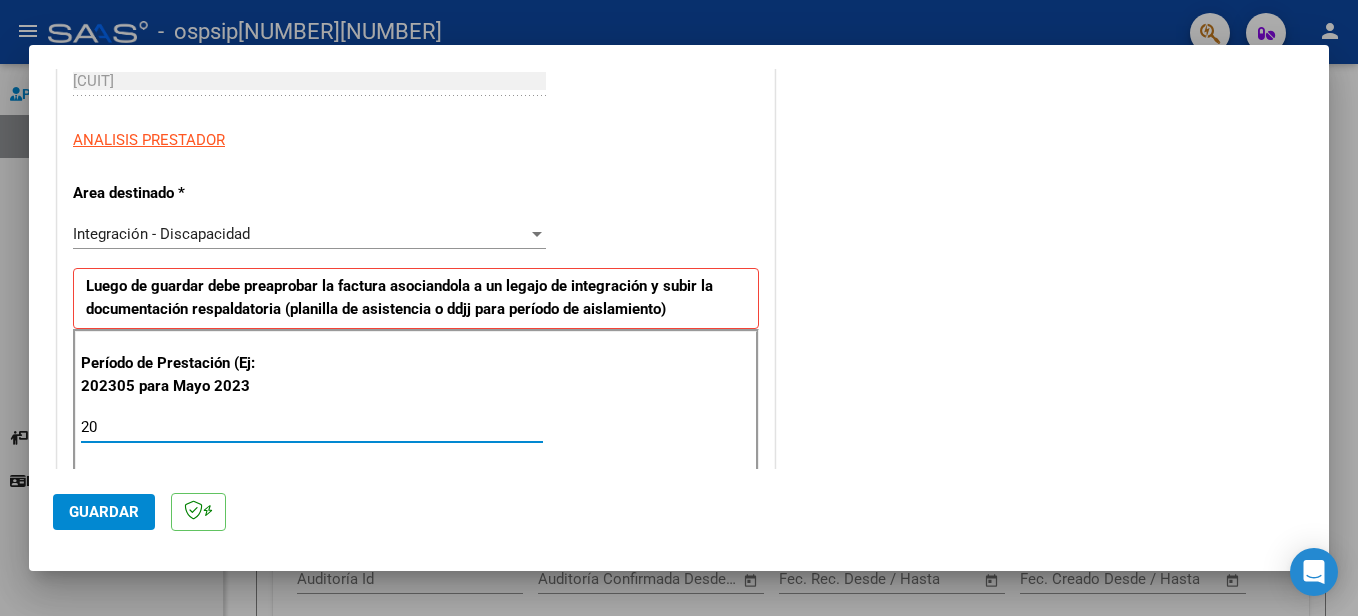 type on "2" 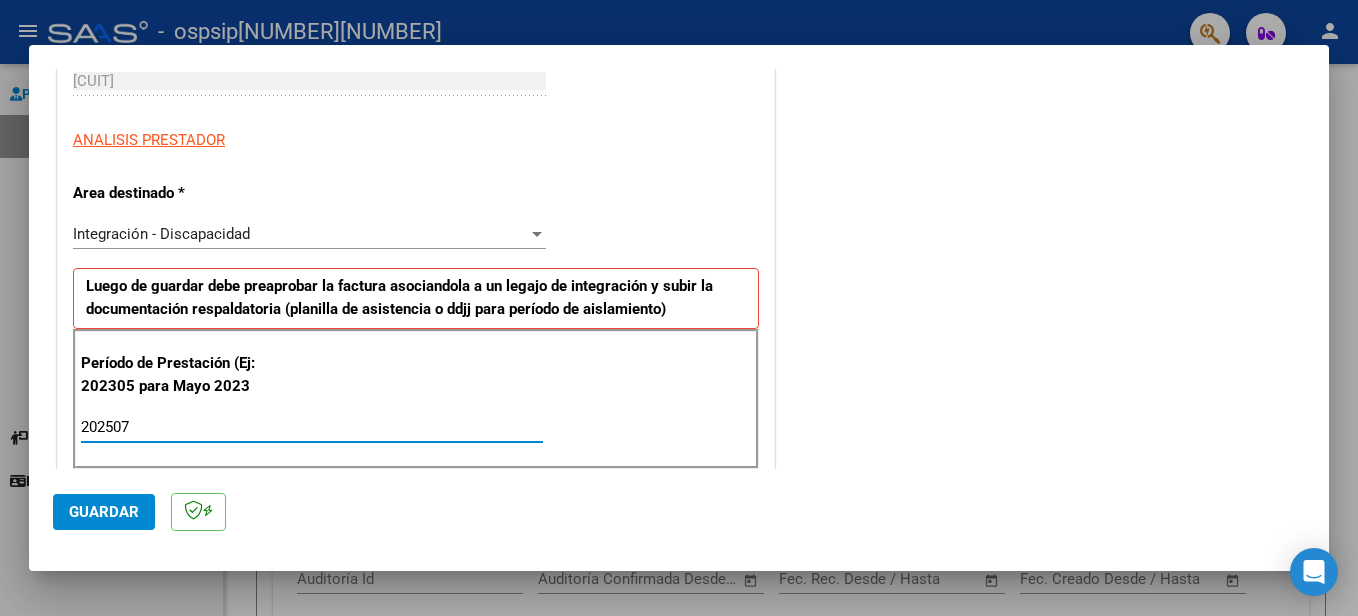 type on "202507" 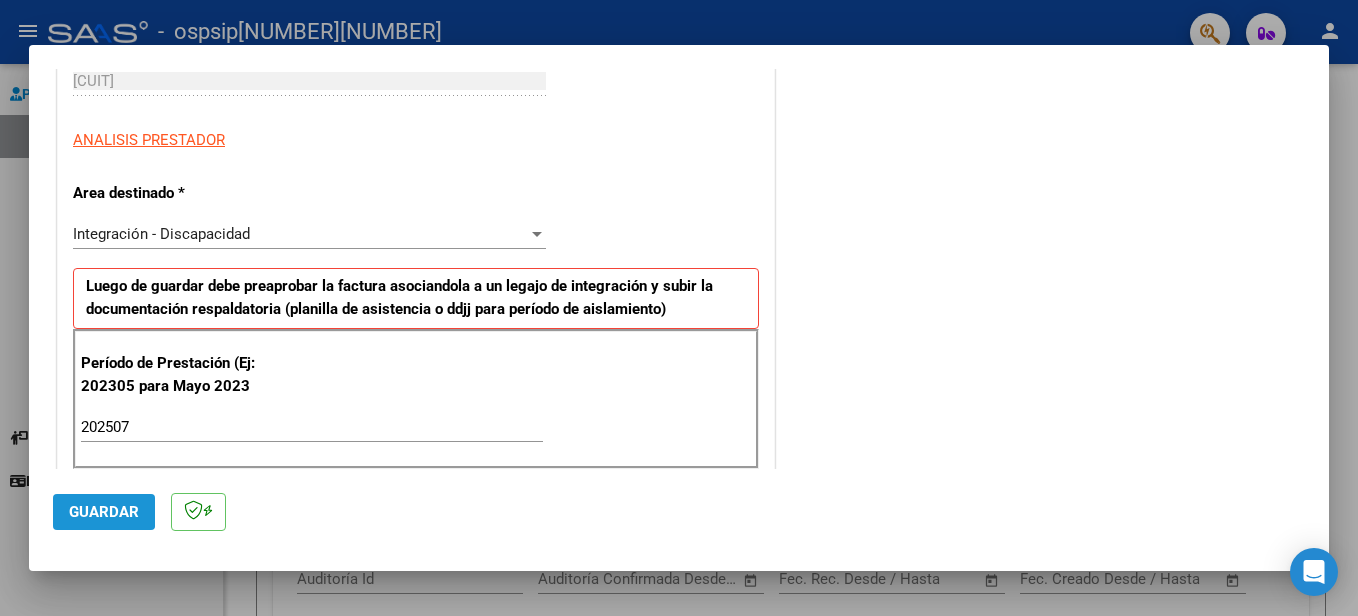 click on "Guardar" 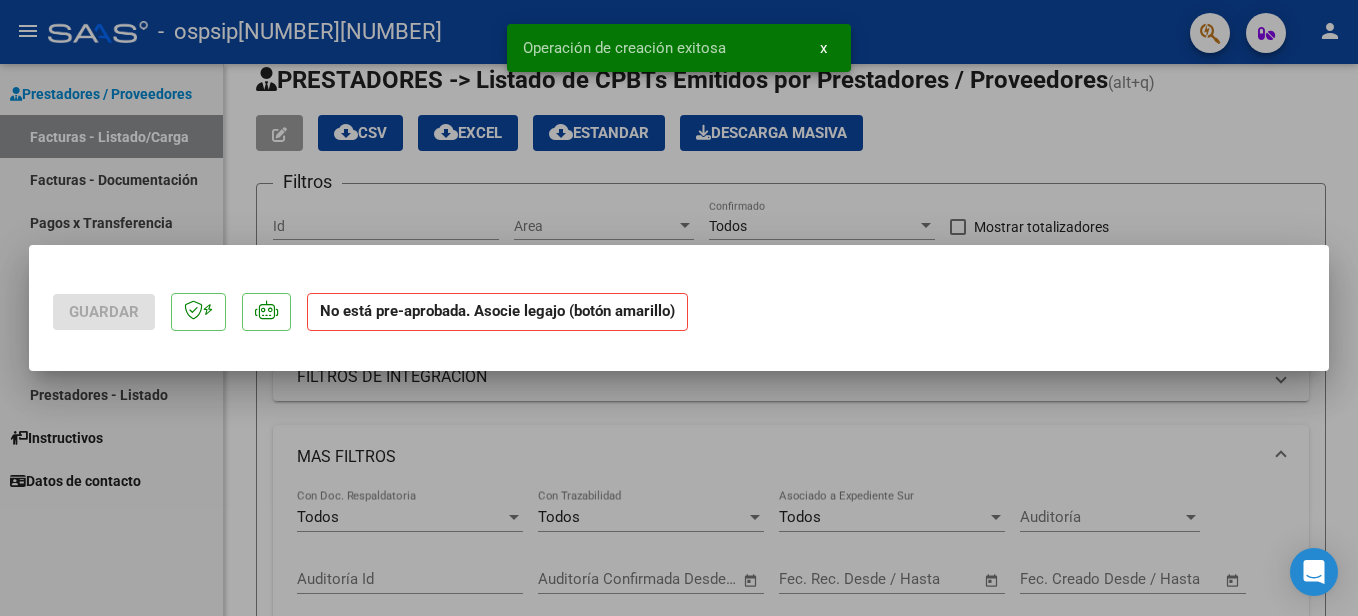 scroll, scrollTop: 0, scrollLeft: 0, axis: both 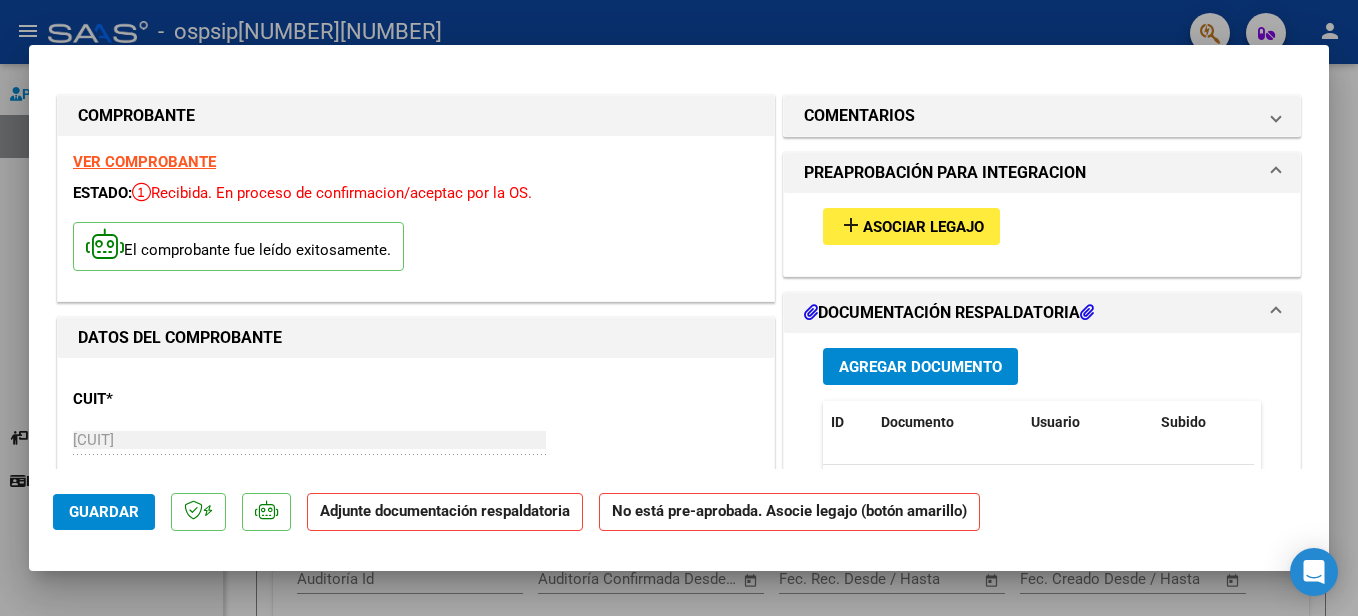 click on "add" at bounding box center (851, 225) 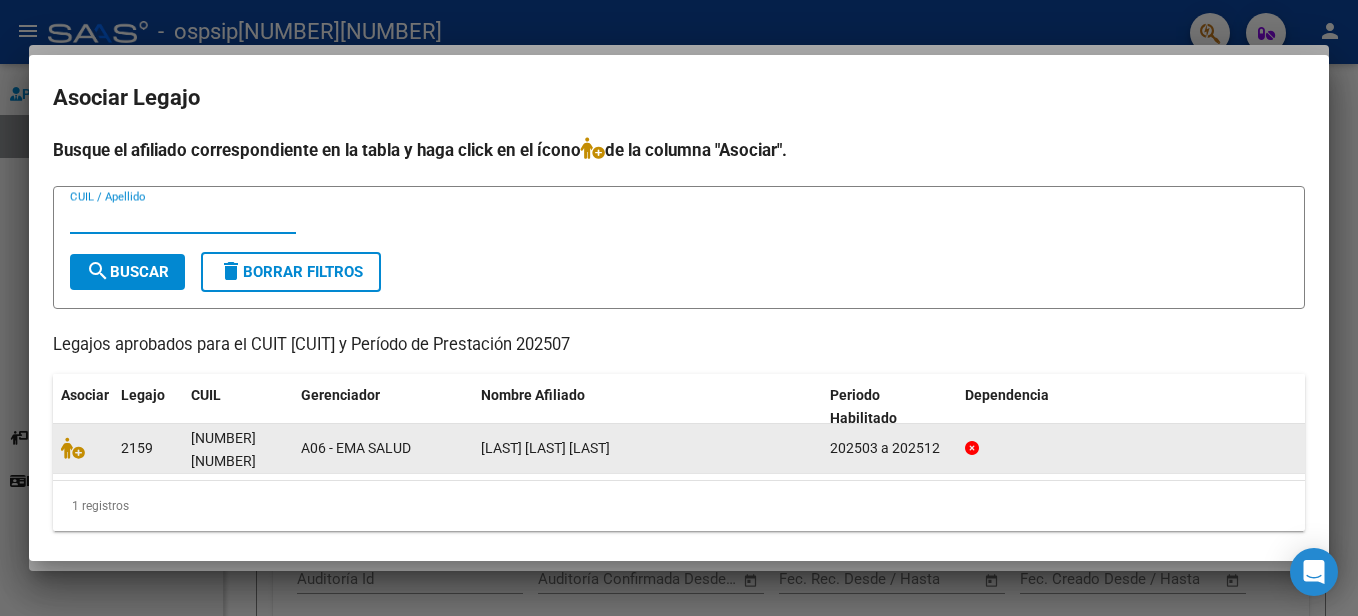 click on "[LAST] [LAST] [LAST]" 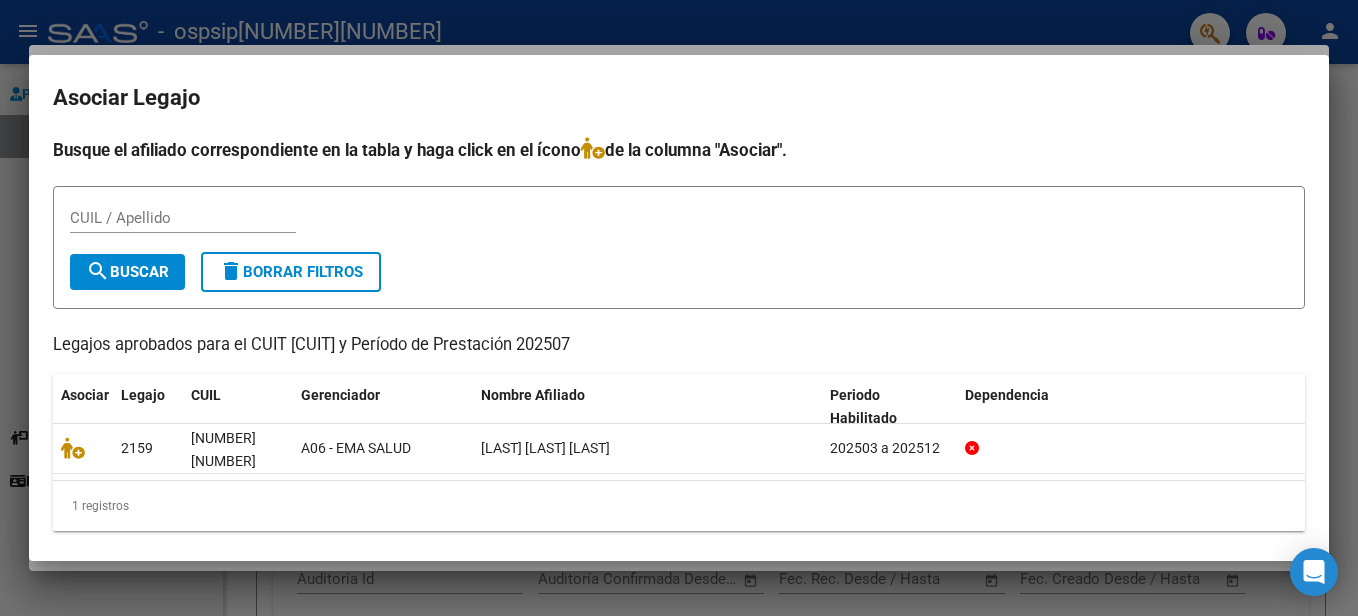 click on "CUIL / Apellido" at bounding box center [183, 218] 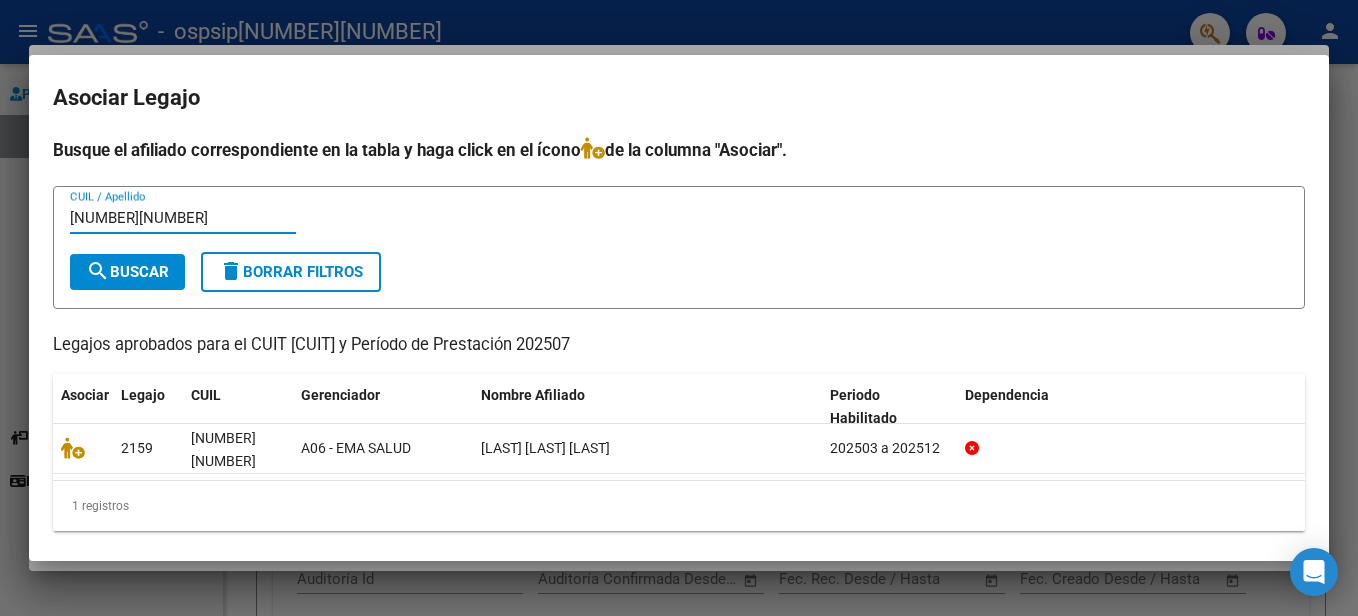 type on "[NUMBER][NUMBER]" 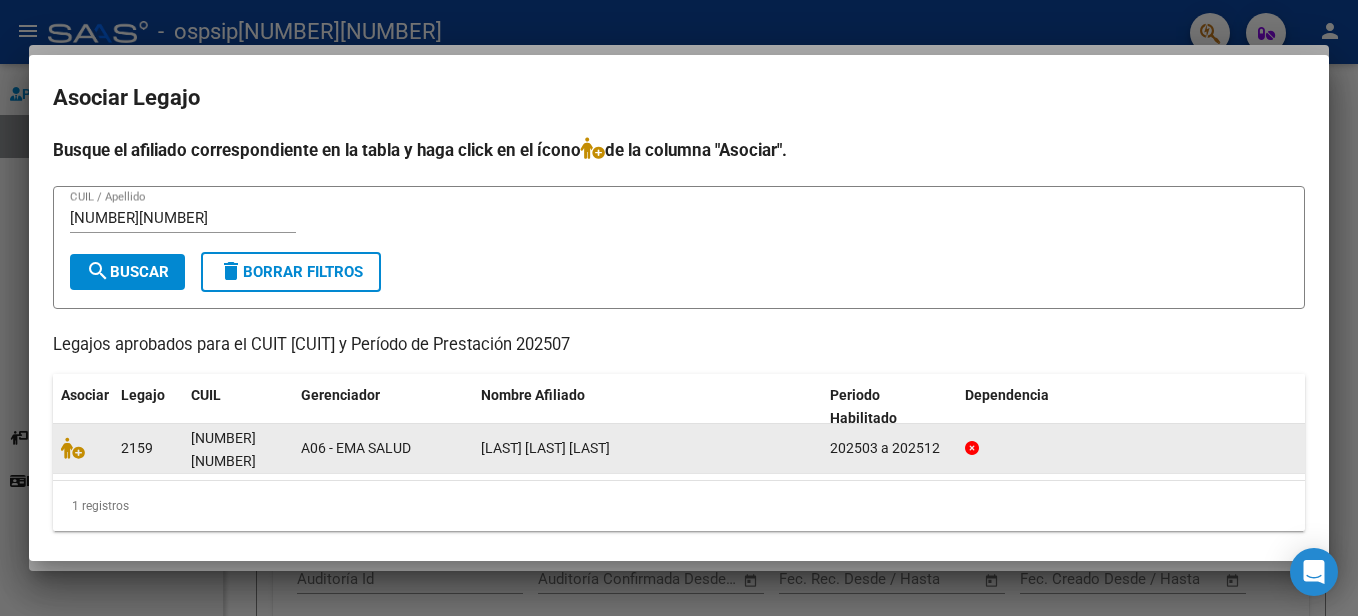 click on "[NUMBER][NUMBER]" 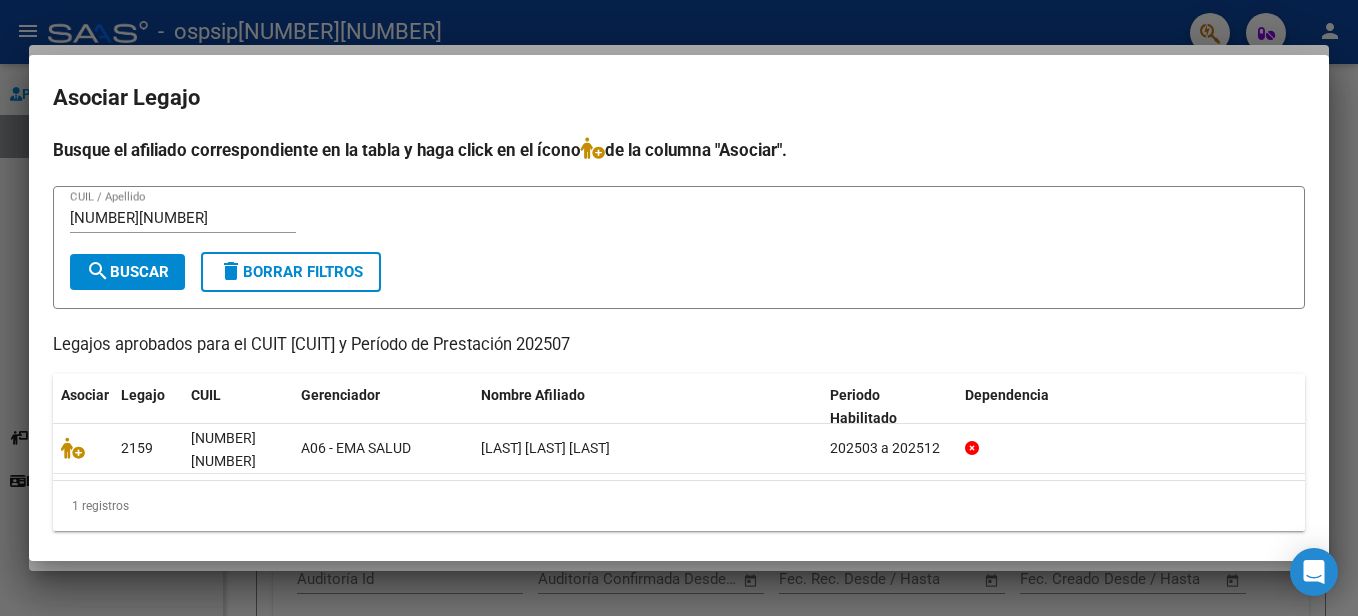 click at bounding box center [679, 308] 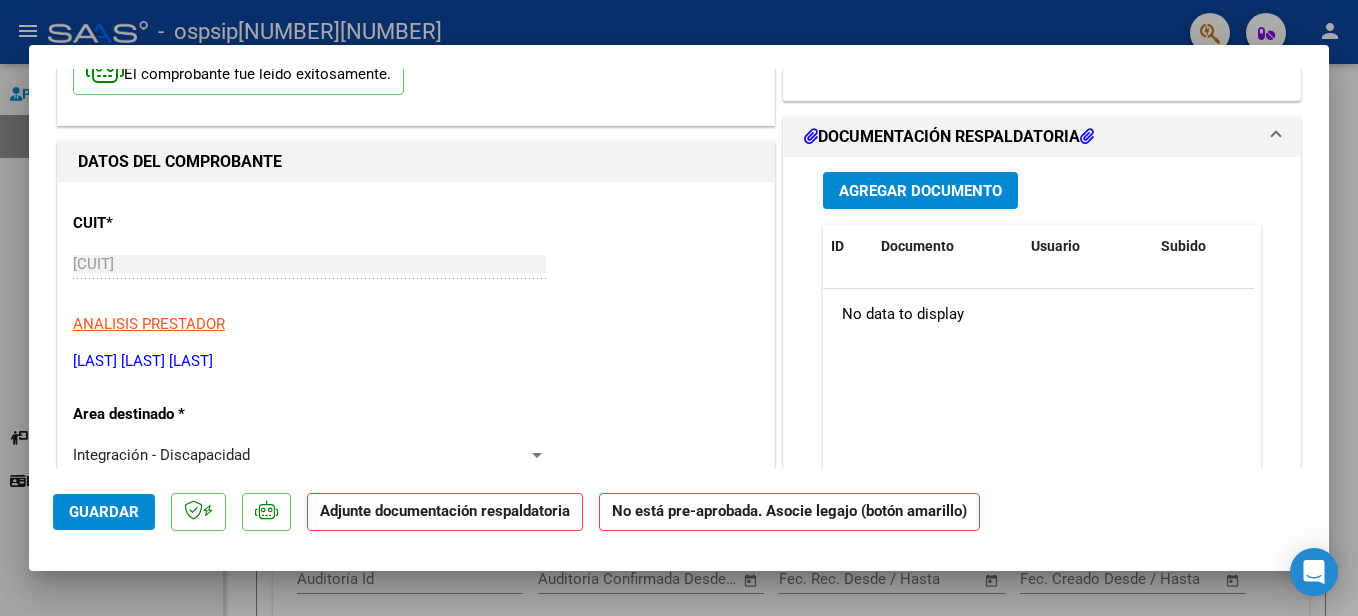 scroll, scrollTop: 161, scrollLeft: 0, axis: vertical 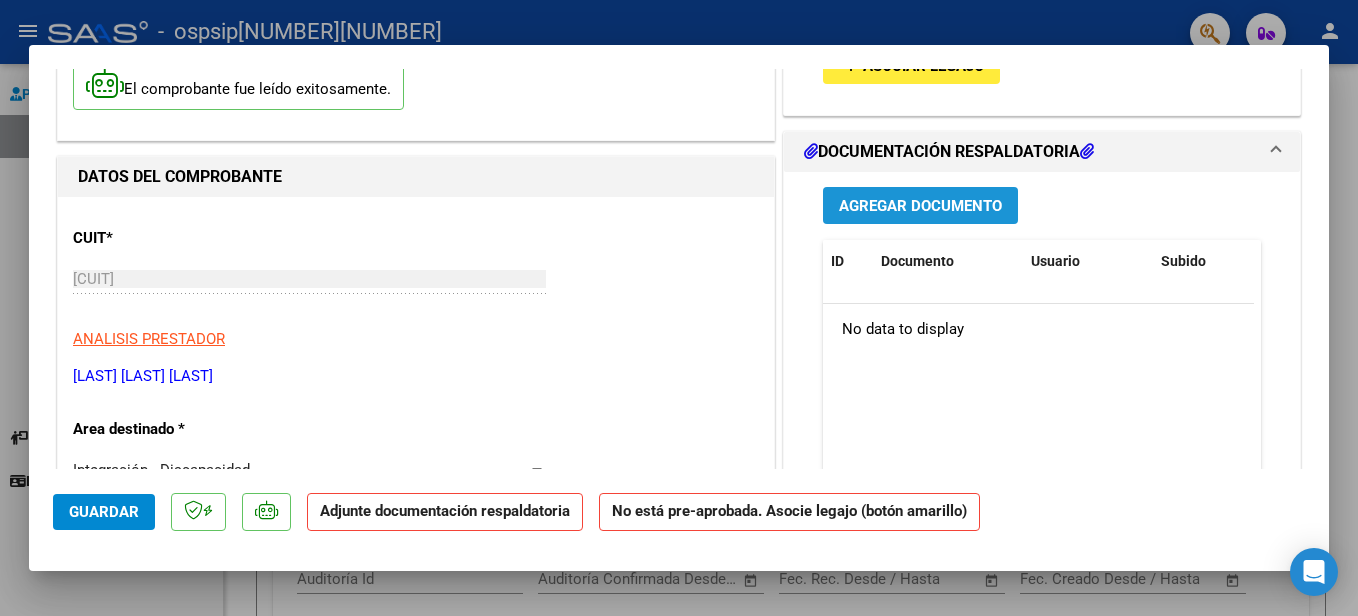 click on "Agregar Documento" at bounding box center [920, 206] 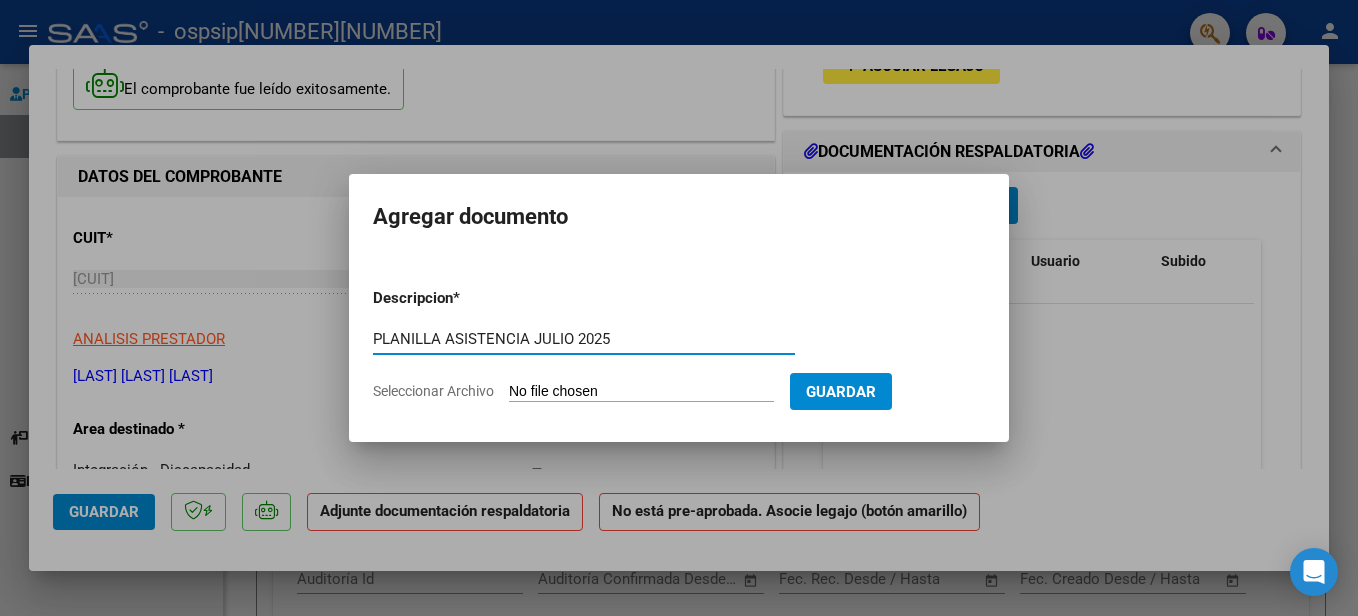 type on "PLANILLA ASISTENCIA JULIO 2025" 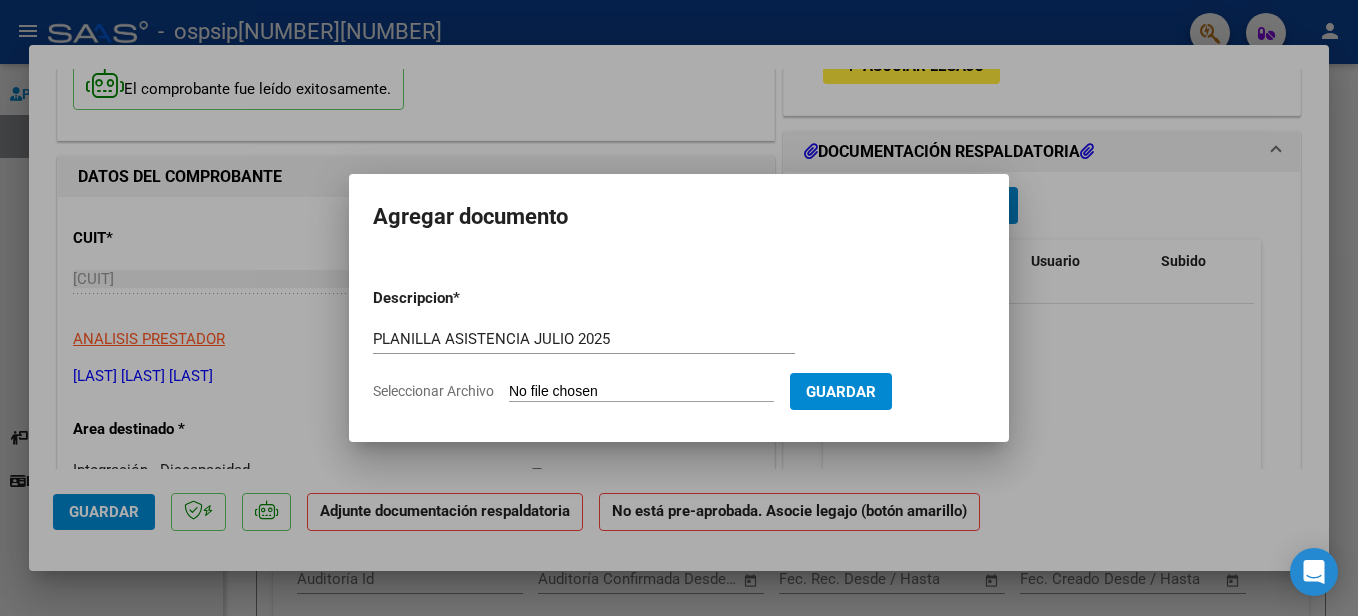 click on "Seleccionar Archivo" at bounding box center (641, 392) 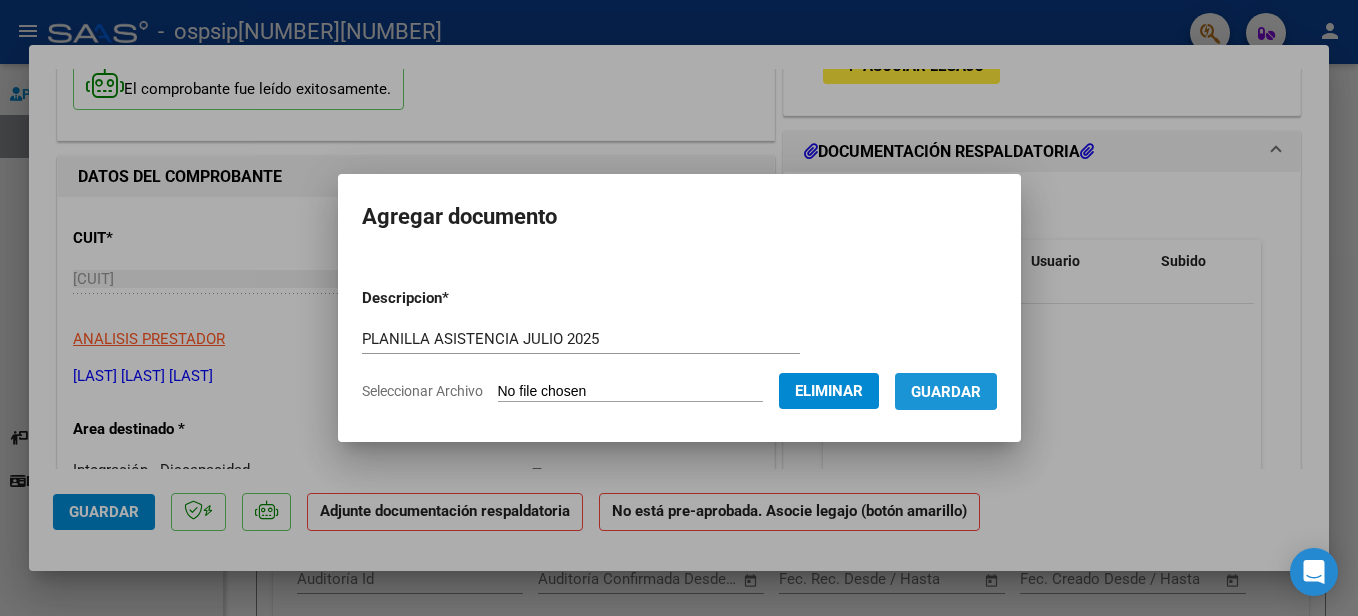 click on "Guardar" at bounding box center [946, 392] 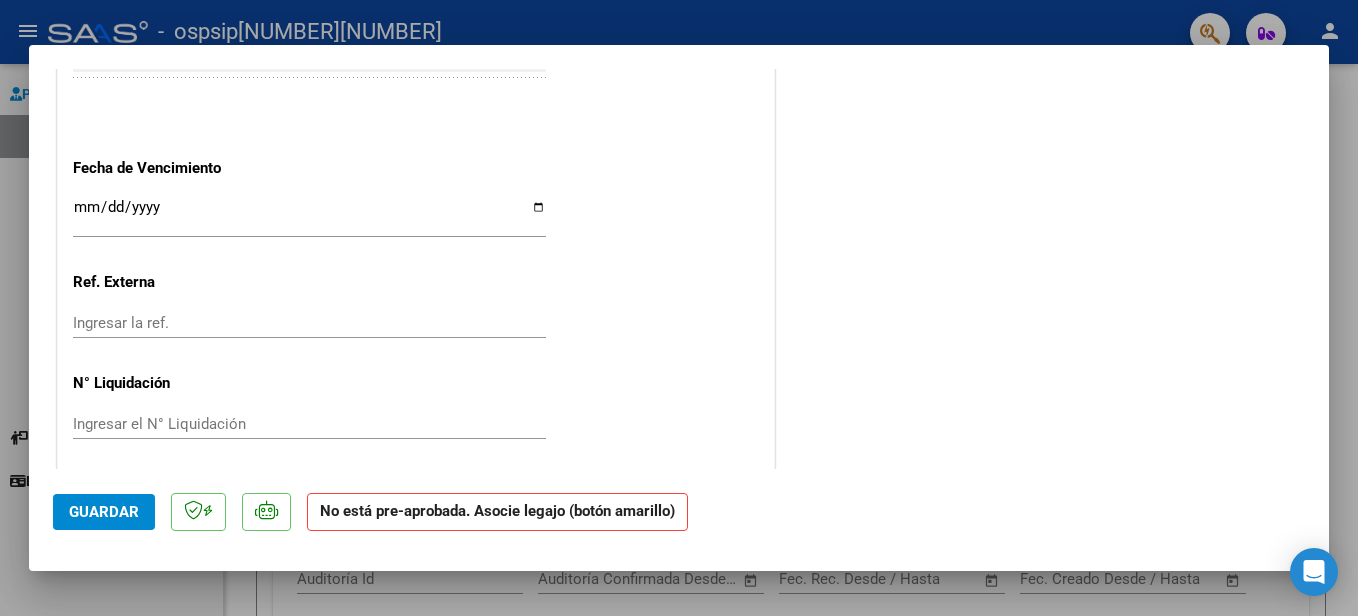 scroll, scrollTop: 1337, scrollLeft: 0, axis: vertical 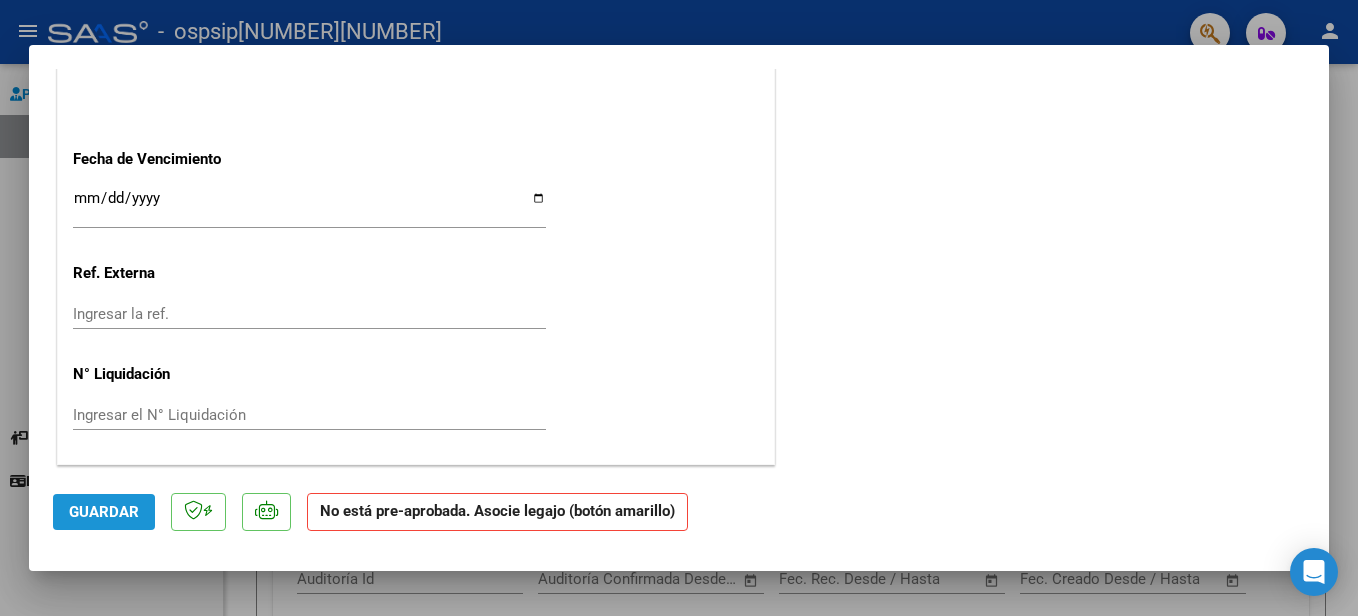 click on "Guardar" 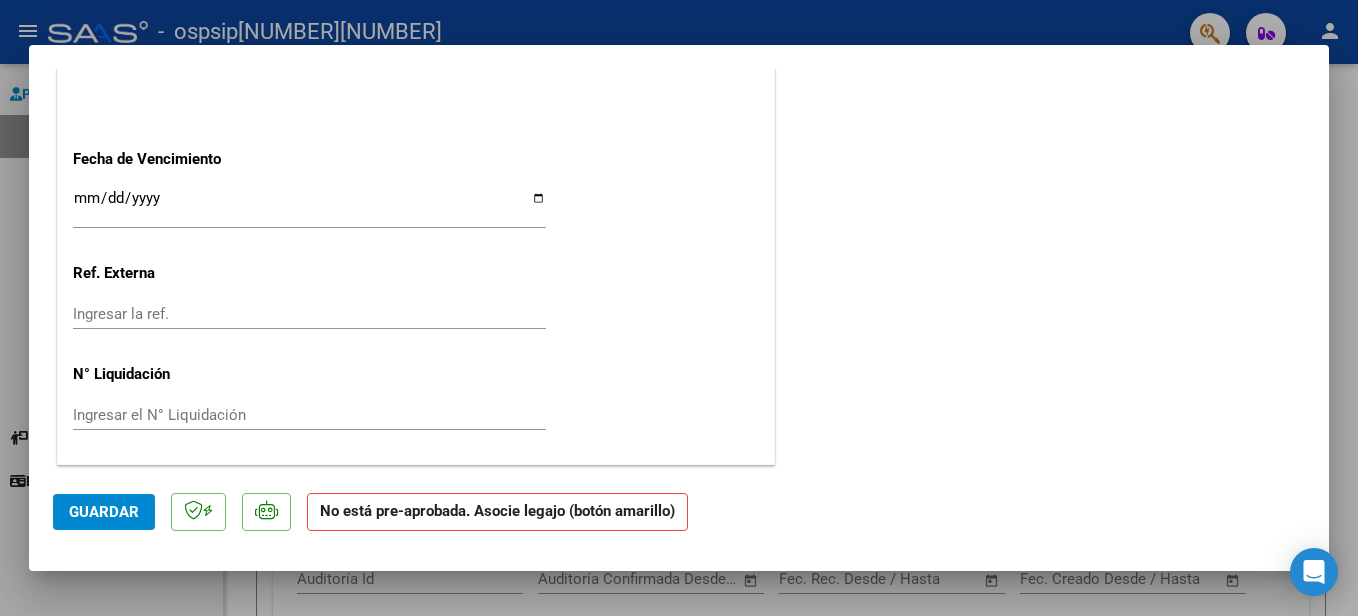 click at bounding box center (679, 308) 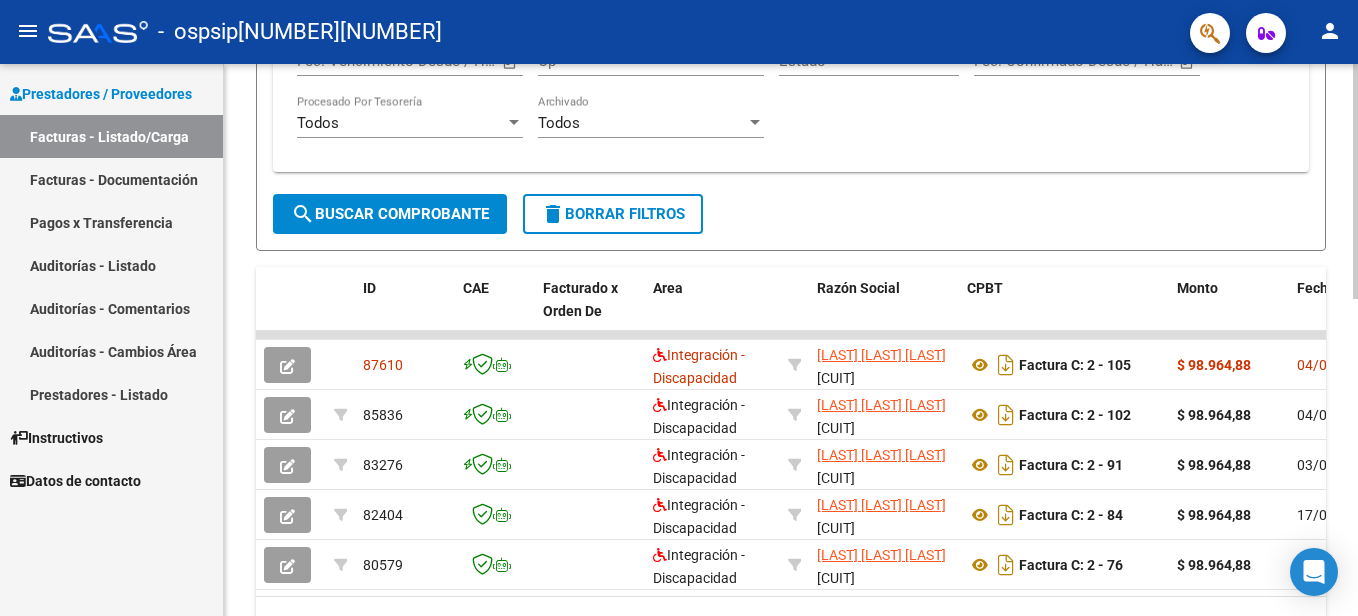 click on "Video tutorial   PRESTADORES -> Listado de CPBTs Emitidos por Prestadores / Proveedores (alt+q)   Cargar Comprobante
cloud_download  CSV  cloud_download  EXCEL  cloud_download  Estandar   Descarga Masiva
Filtros Id Area Area Todos Confirmado   Mostrar totalizadores   FILTROS DEL COMPROBANTE  Comprobante Tipo Comprobante Tipo Start date – End date Fec. Comprobante Desde / Hasta Días Emisión Desde(cant. días) Días Emisión Hasta(cant. días) CUIT / Razón Social Pto. Venta Nro. Comprobante Código SSS CAE Válido CAE Válido Todos Cargado Módulo Hosp. Todos Tiene facturacion Apócrifa Hospital Refes  FILTROS DE INTEGRACION  Período De Prestación Campos del Archivo de Rendición Devuelto x SSS (dr_envio) Todos Rendido x SSS (dr_envio) Tipo de Registro Tipo de Registro Período Presentación Período Presentación Campos del Legajo Asociado (preaprobación) Afiliado Legajo (cuil/nombre) Todos Solo facturas preaprobadas  MAS FILTROS  Todos Con Doc. Respaldatoria Todos Con Trazabilidad Todos – – 4" 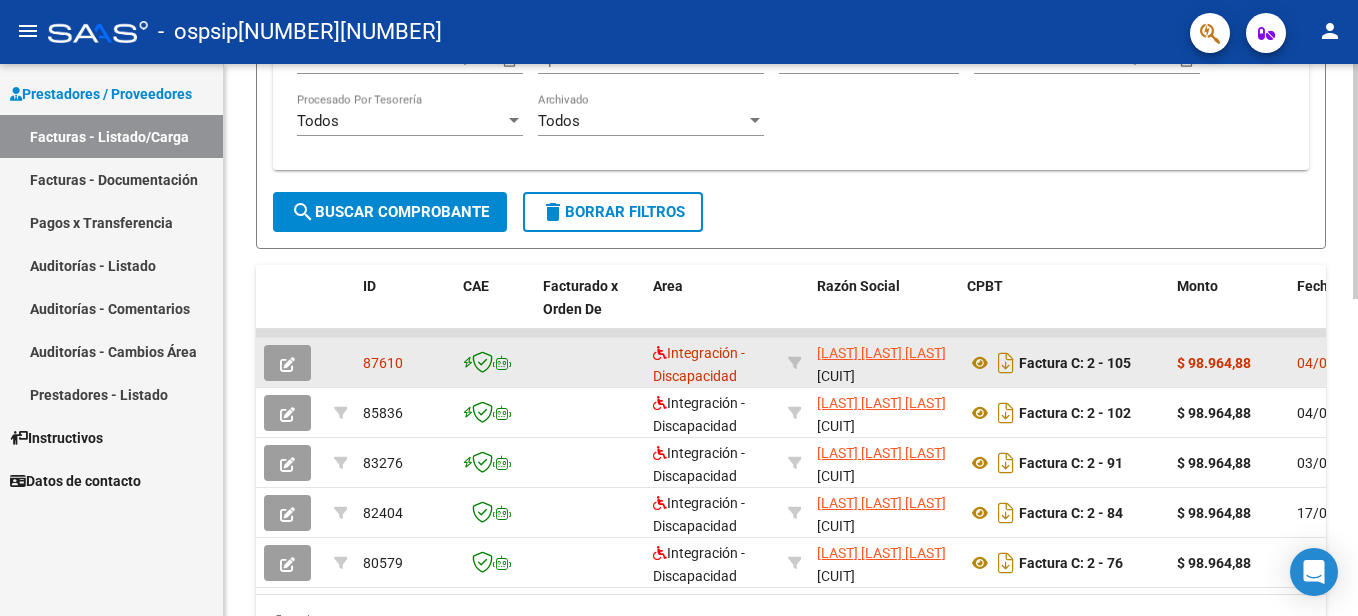 click on "87610" 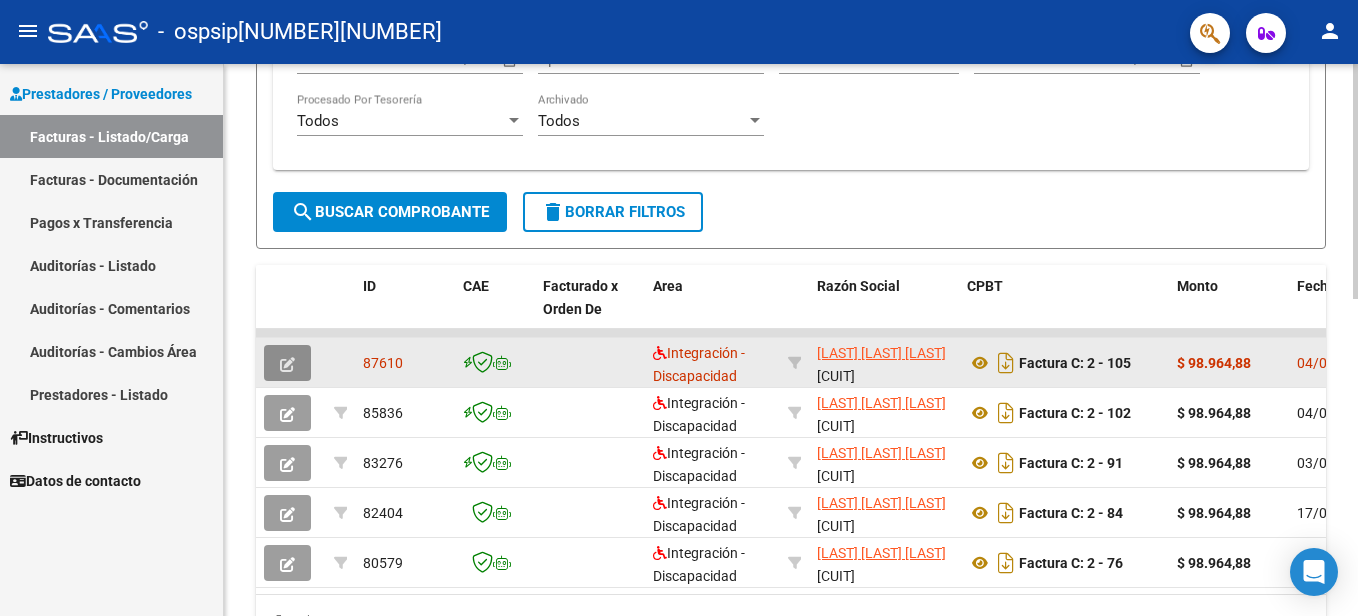 click 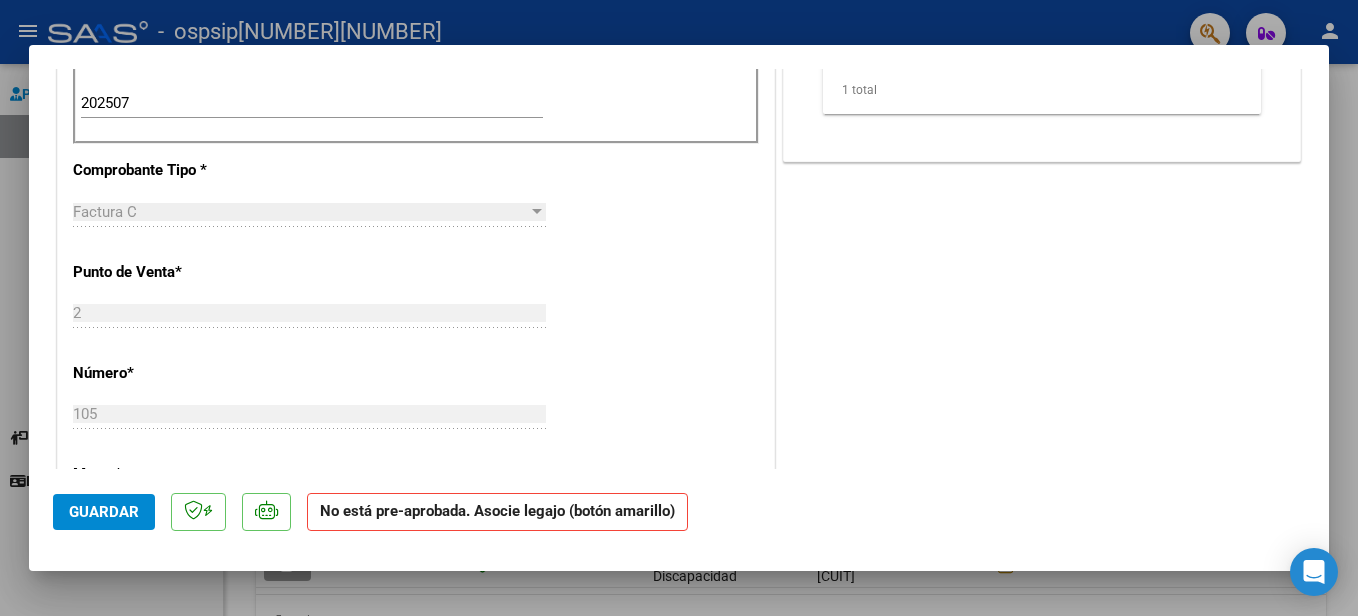 scroll, scrollTop: 0, scrollLeft: 0, axis: both 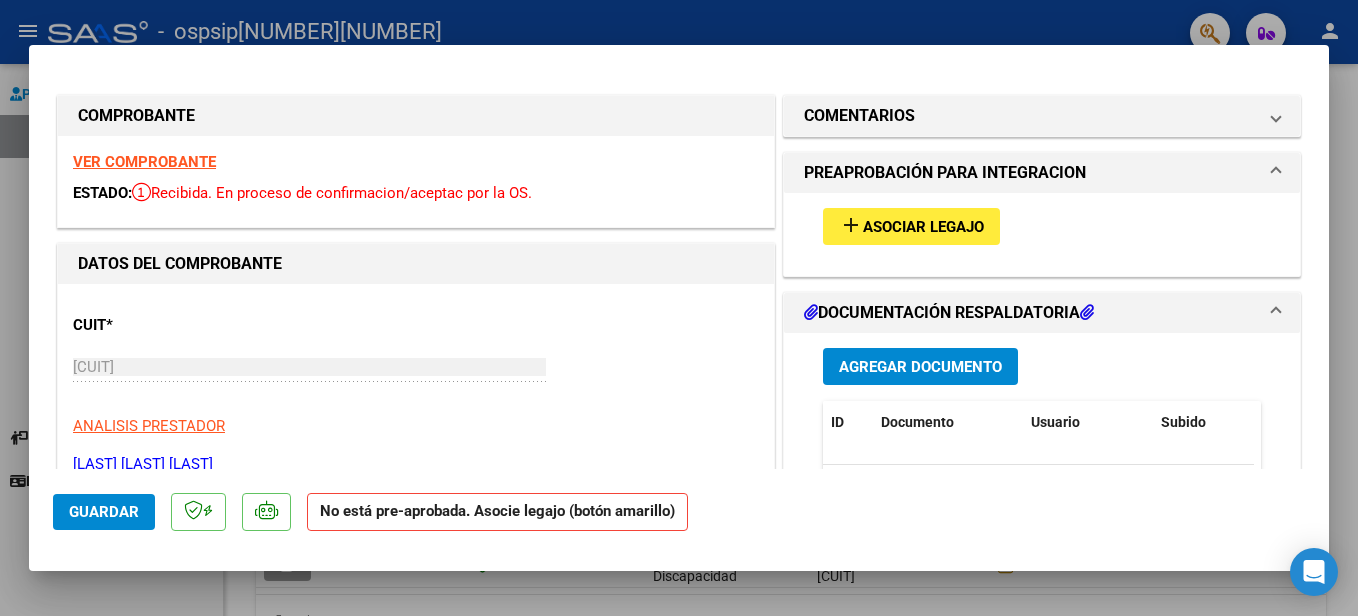 click at bounding box center (679, 308) 